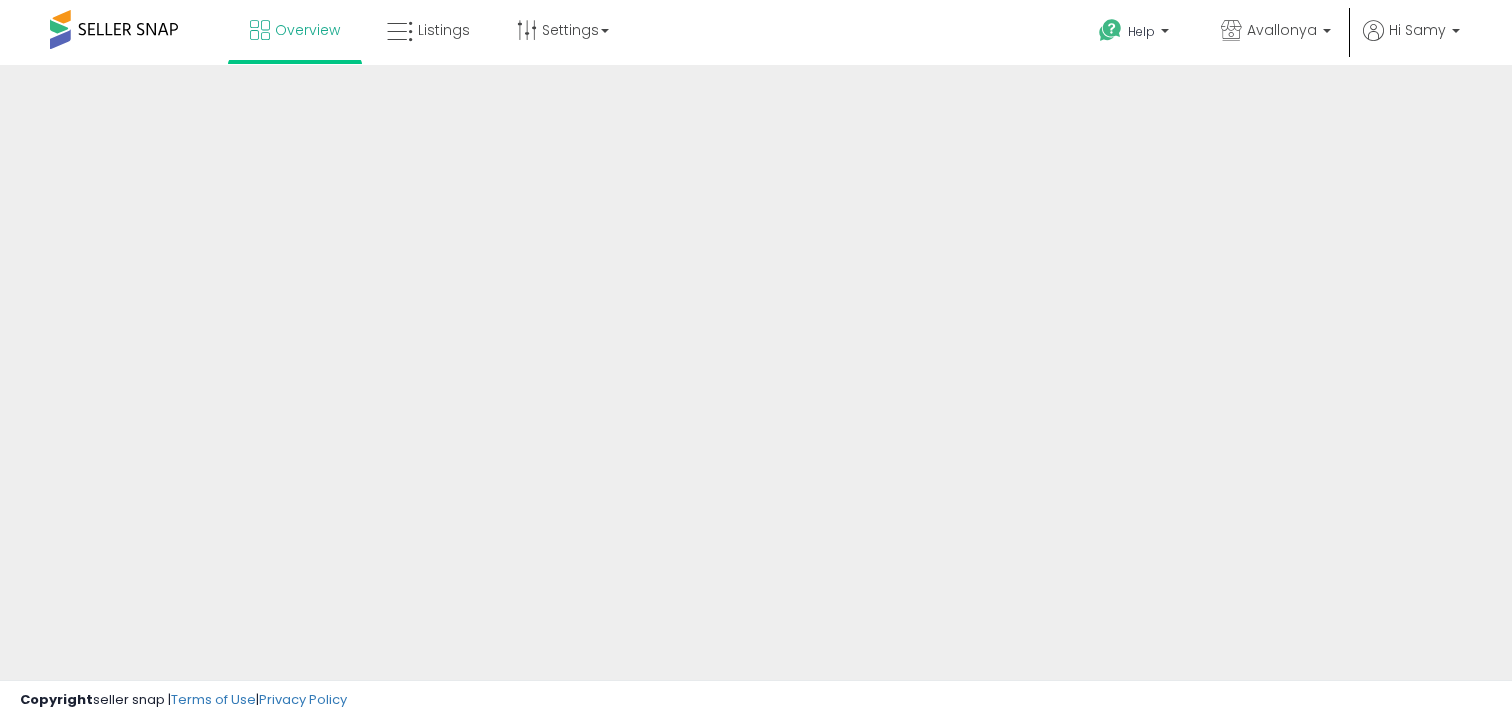 scroll, scrollTop: 0, scrollLeft: 0, axis: both 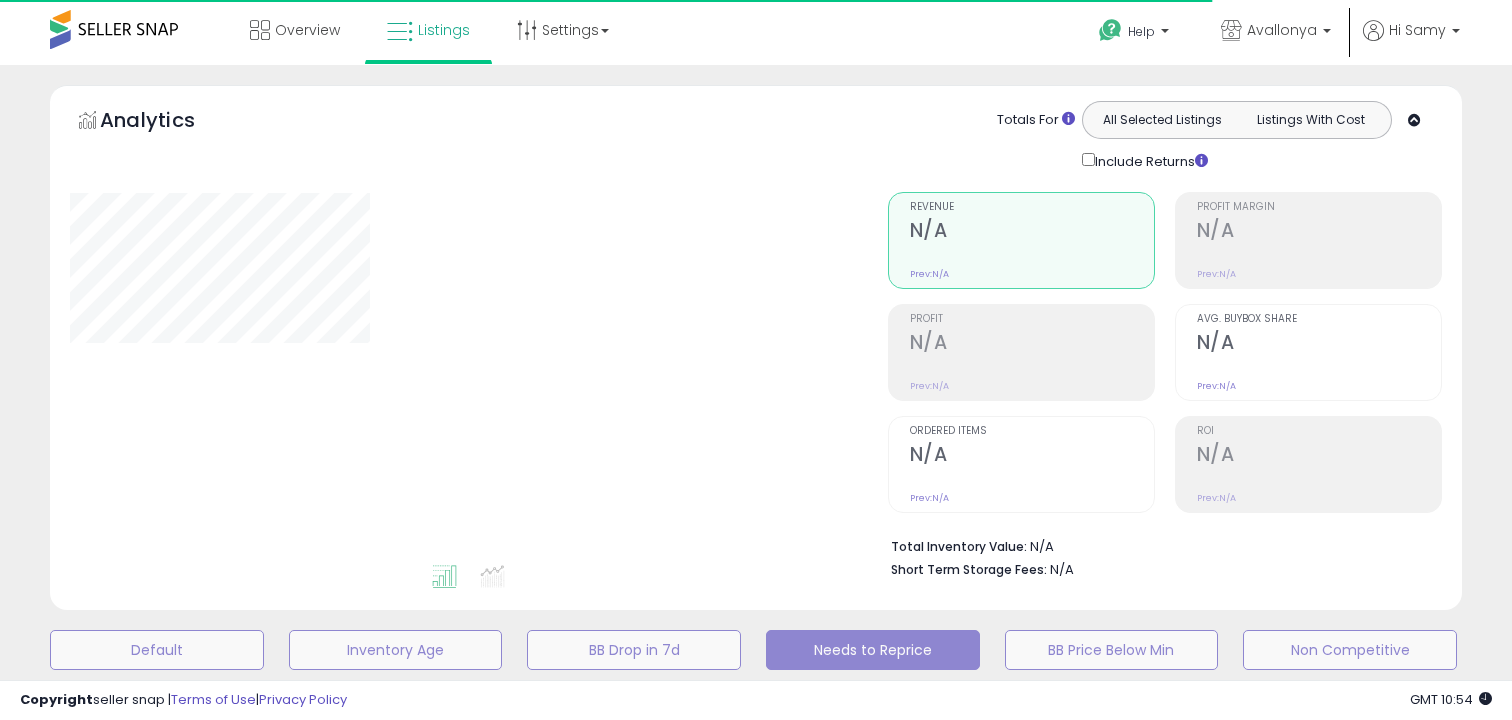 select on "**" 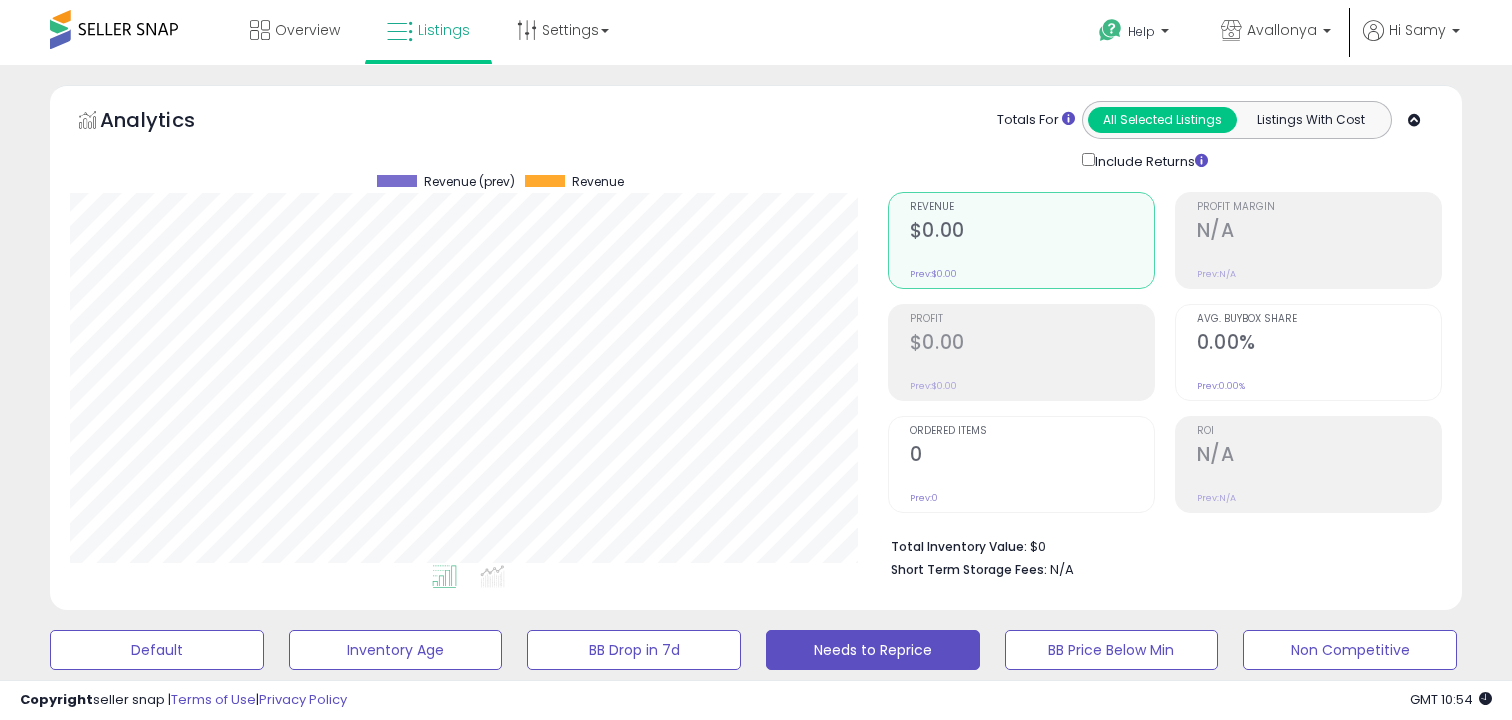 scroll, scrollTop: 999590, scrollLeft: 999182, axis: both 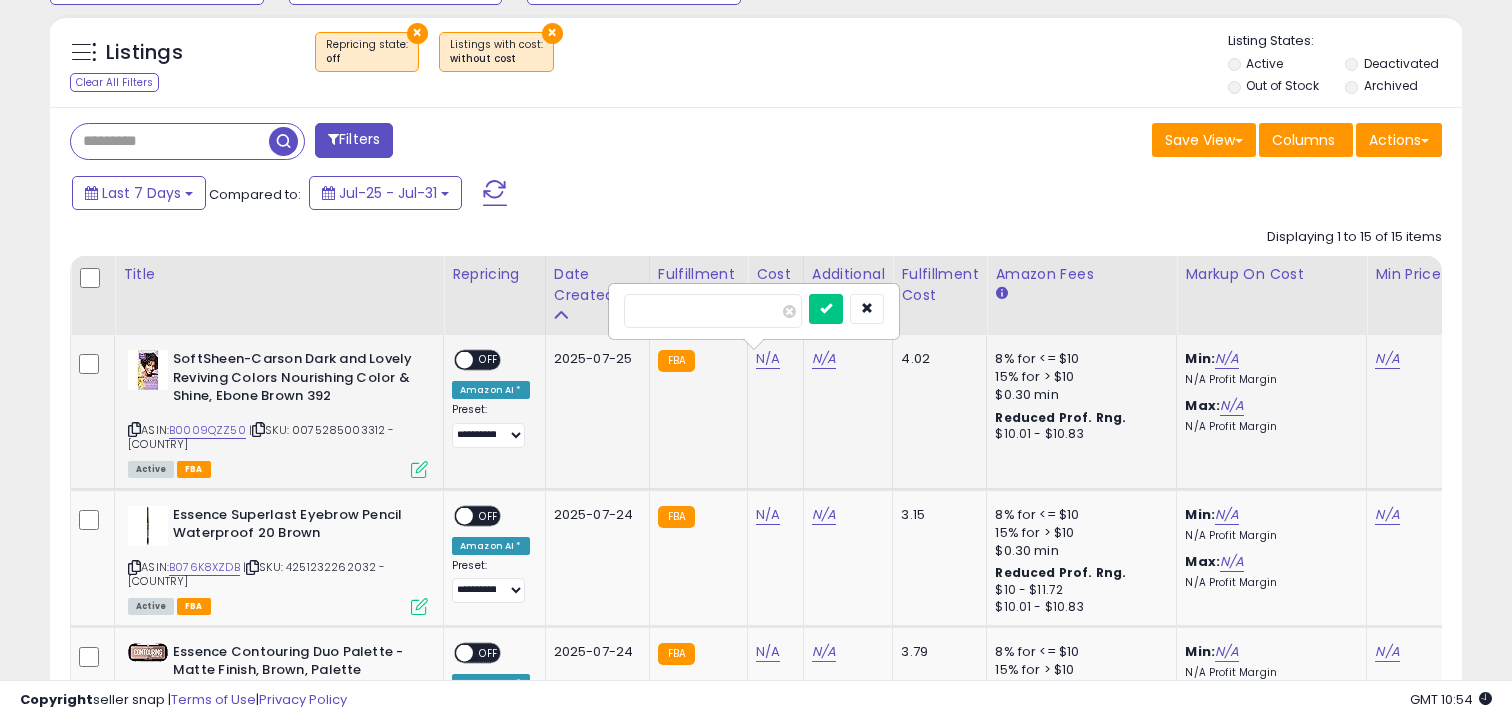 type on "*" 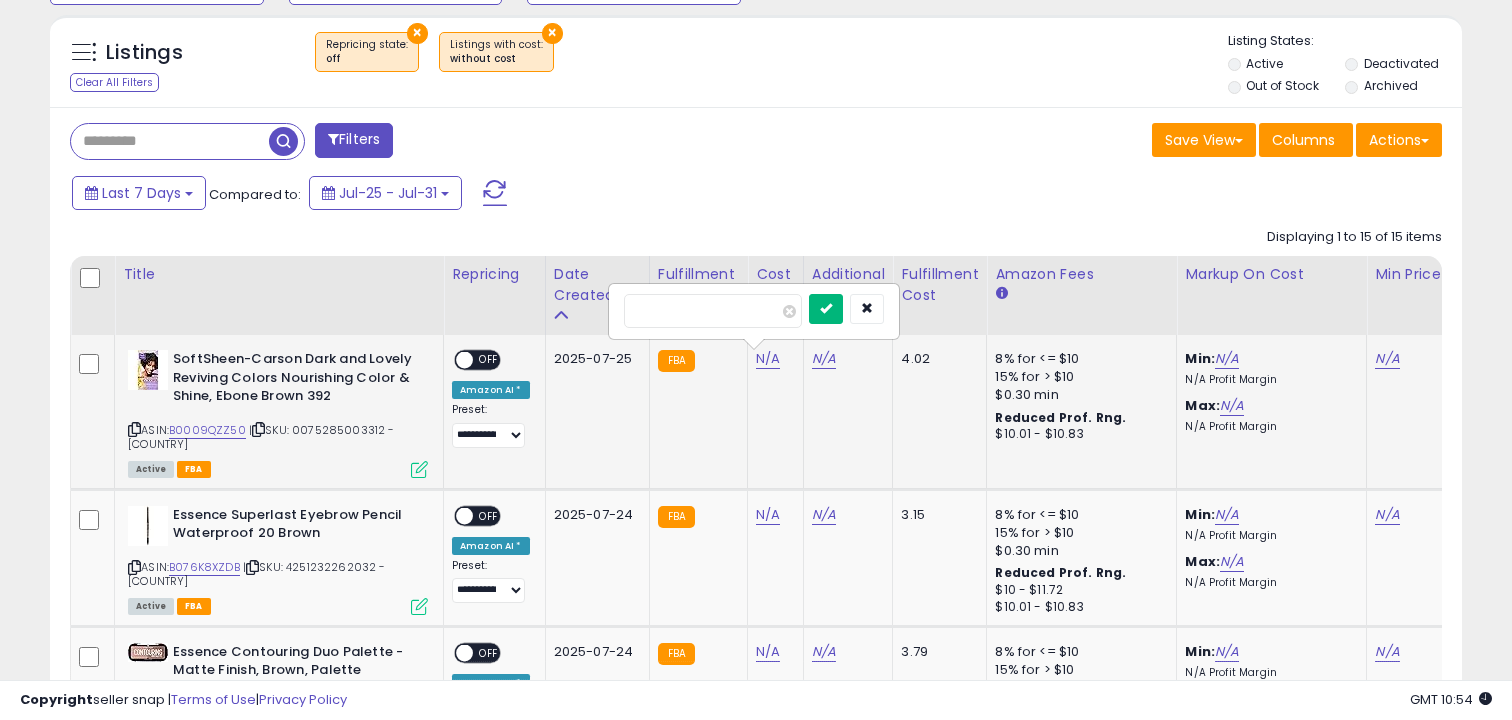 click at bounding box center (826, 308) 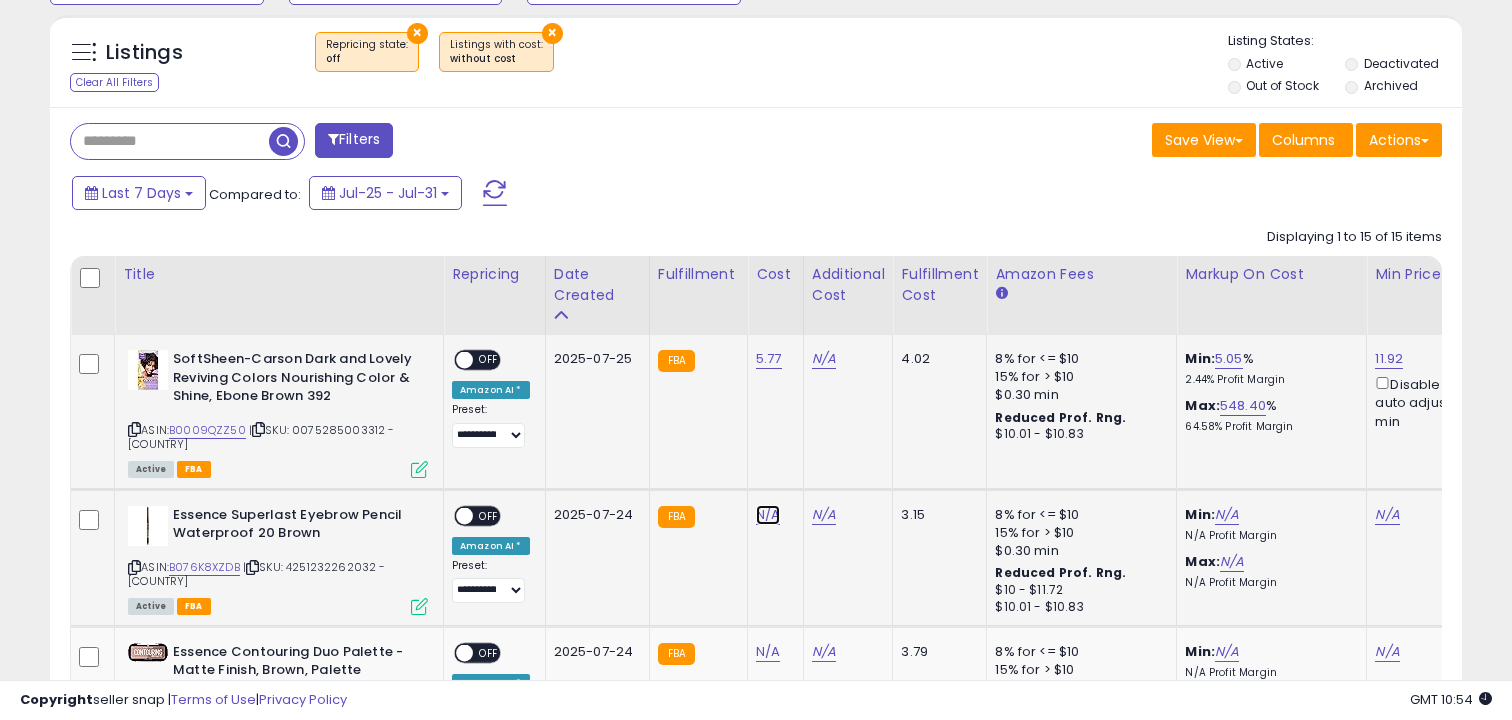 click on "N/A" at bounding box center [768, 515] 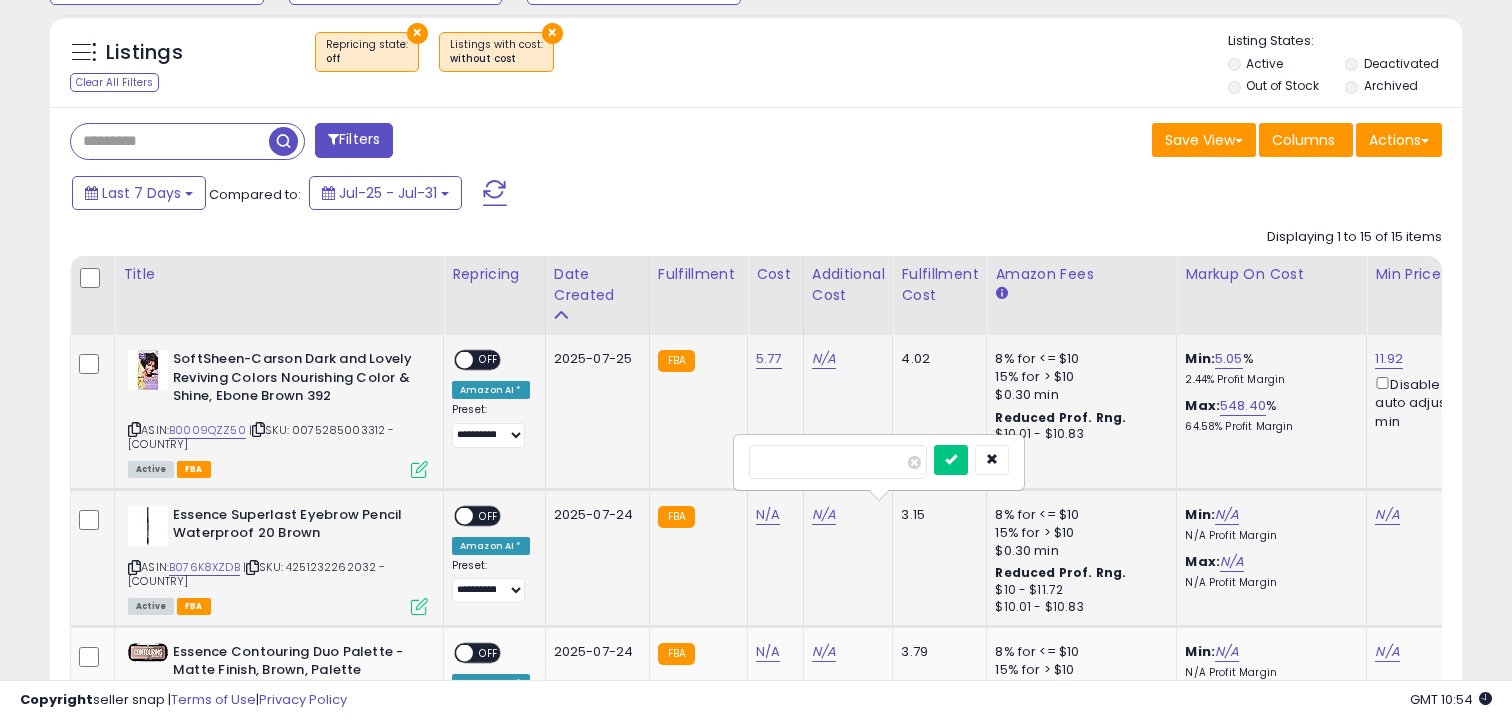scroll, scrollTop: 906, scrollLeft: 0, axis: vertical 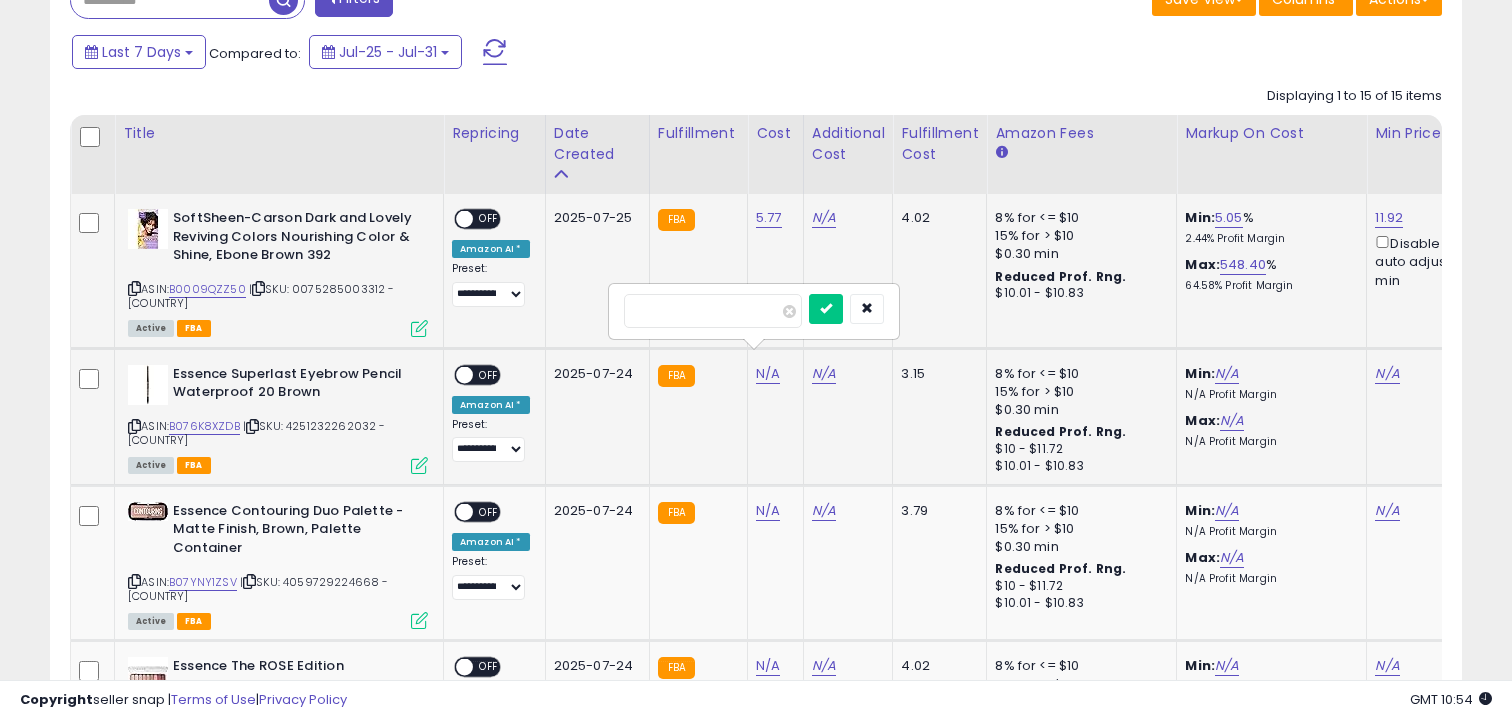 type on "*" 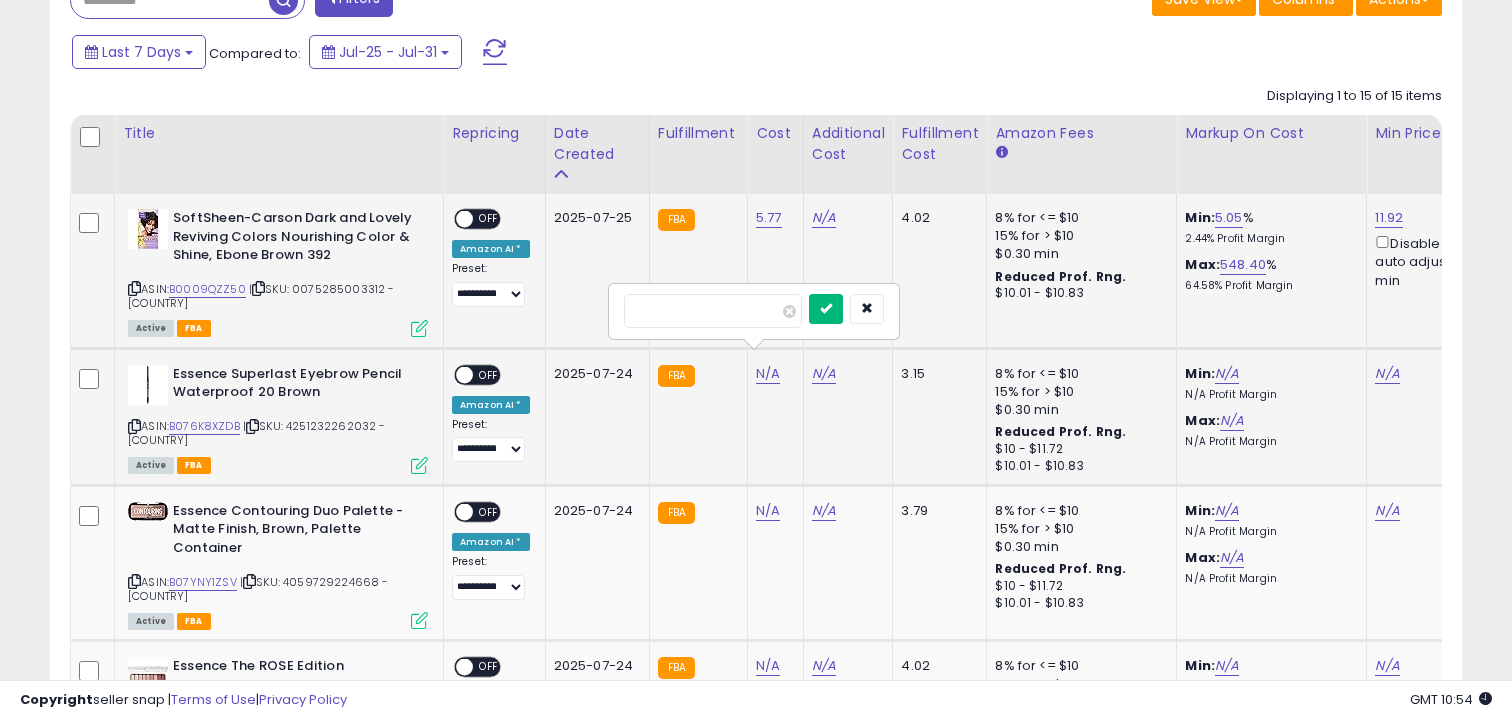 click at bounding box center [826, 308] 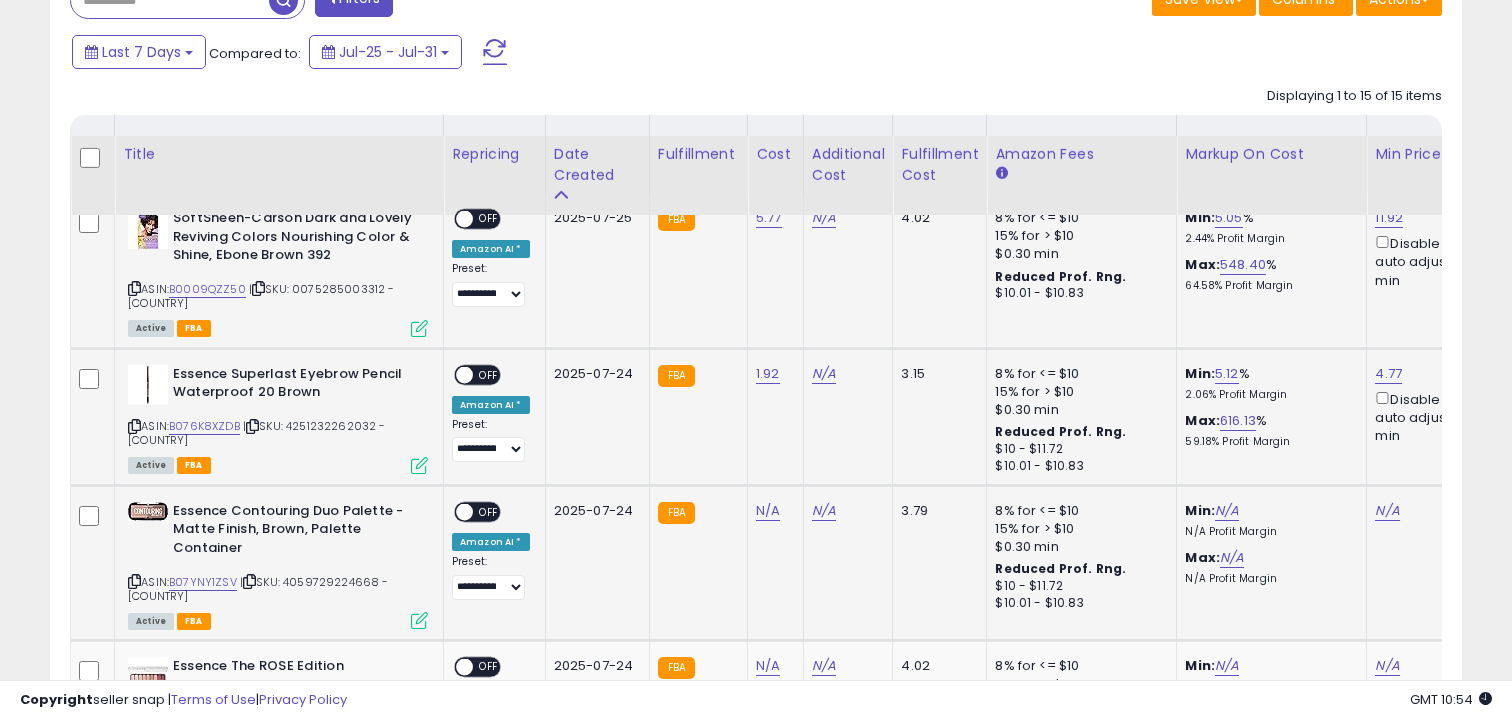click on "N/A" at bounding box center [768, 511] 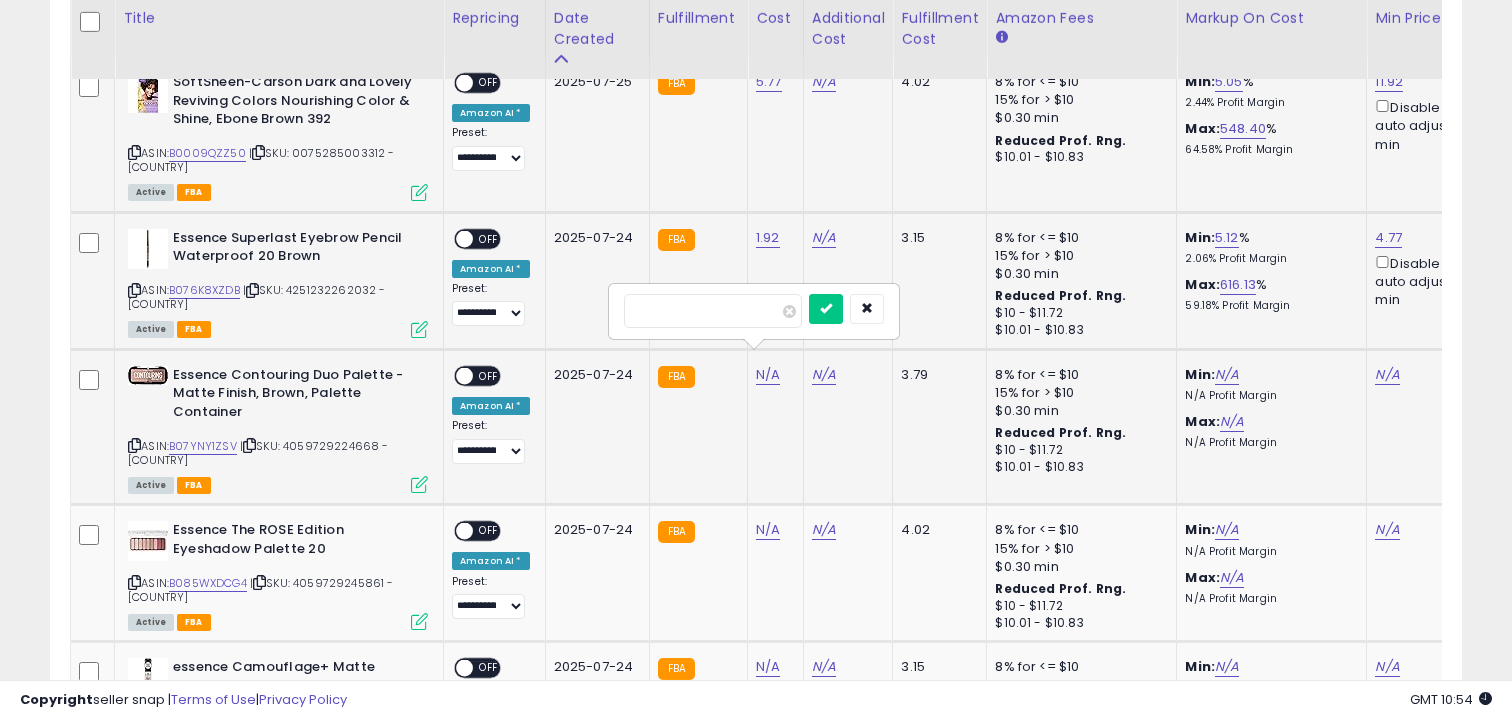 type on "*" 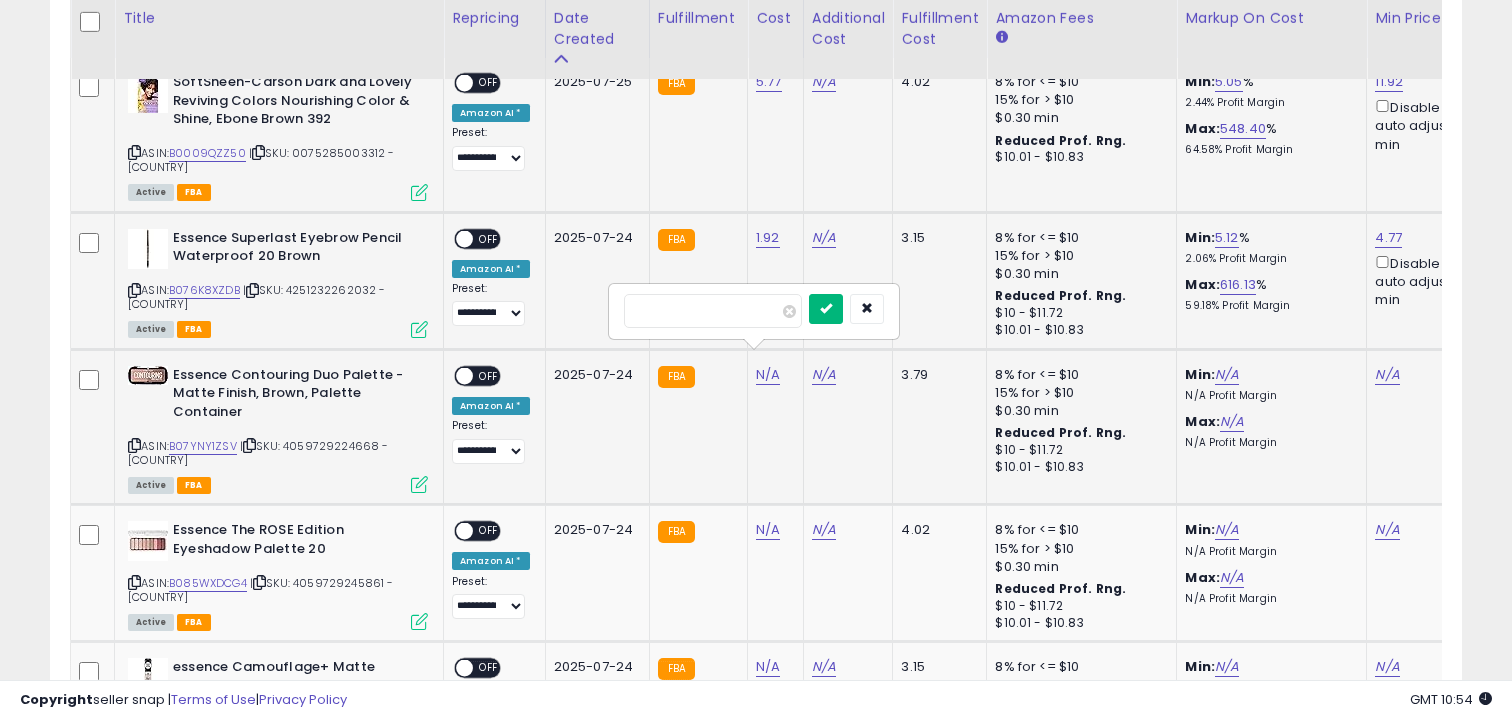 click at bounding box center (826, 308) 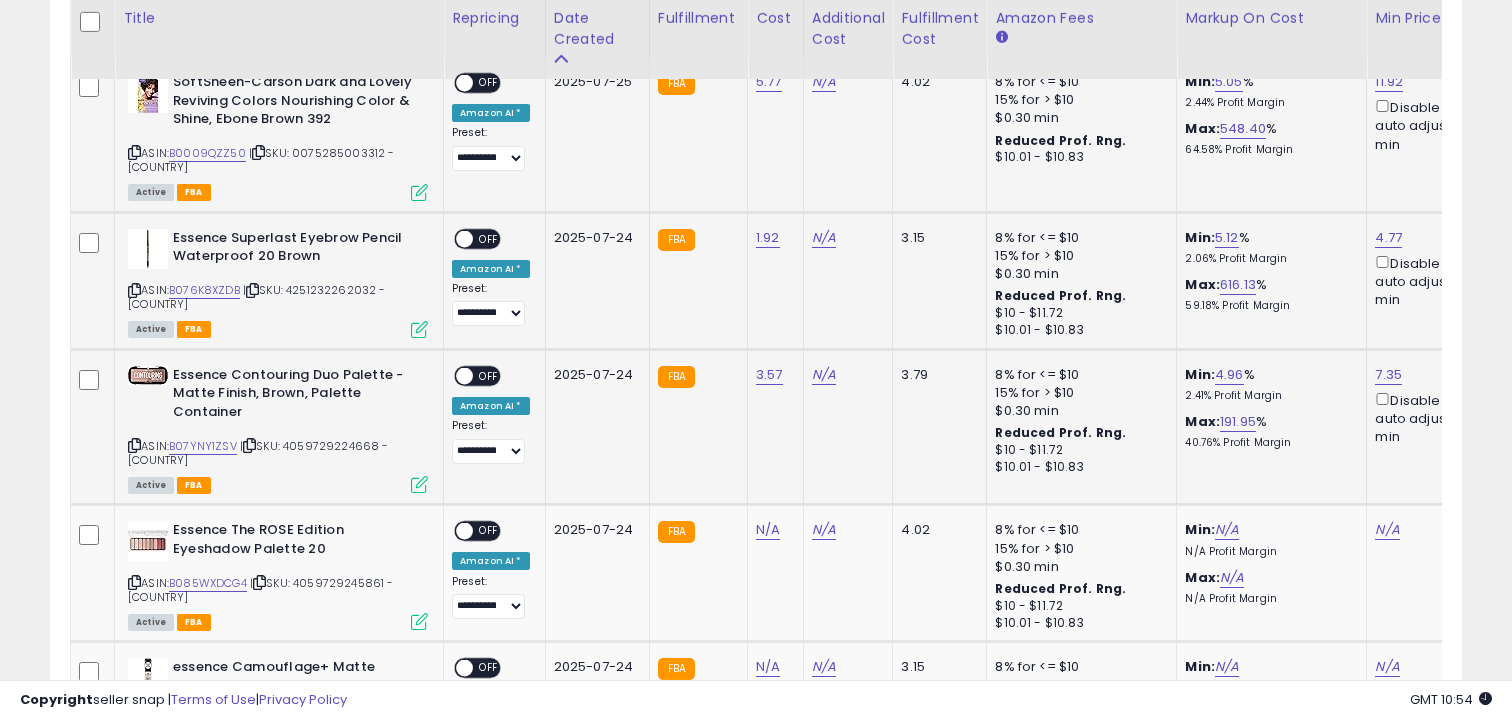 scroll, scrollTop: 1184, scrollLeft: 0, axis: vertical 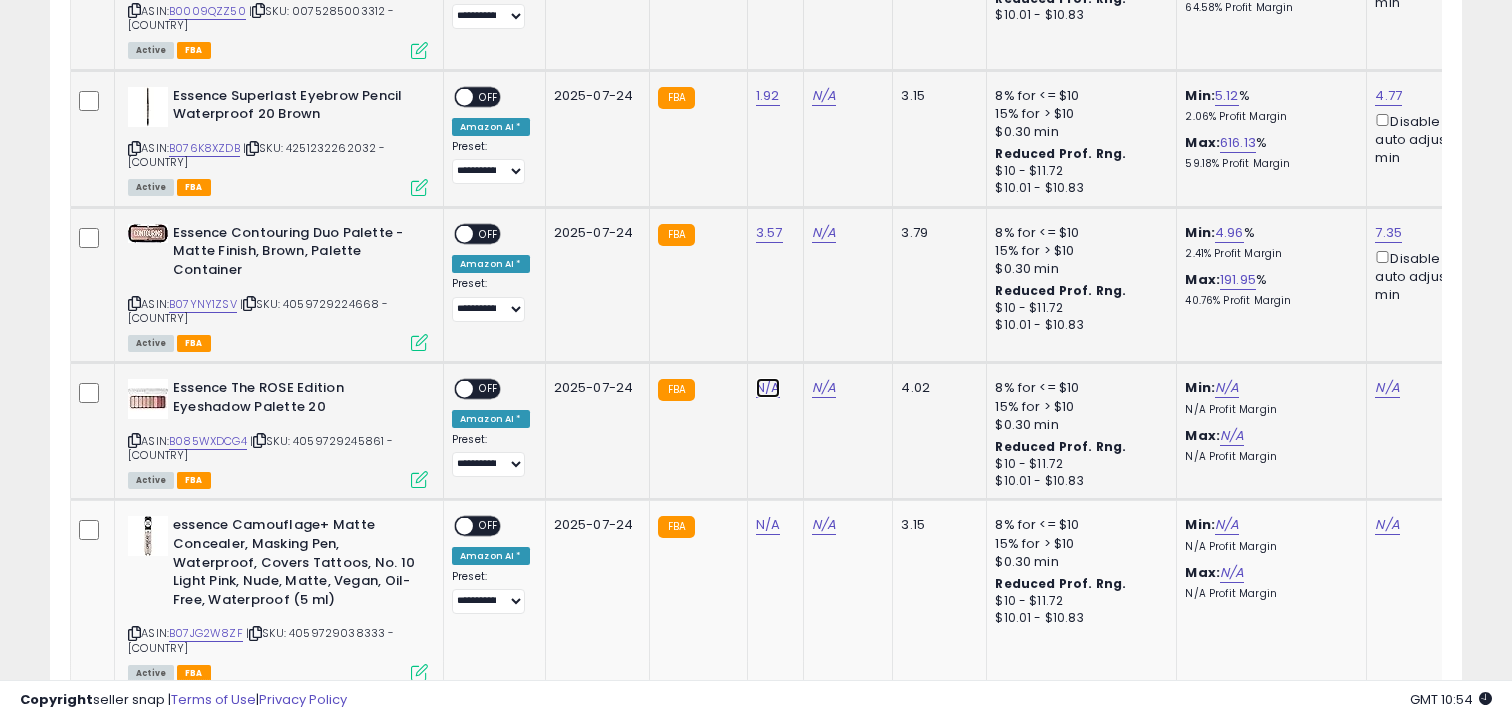 click on "N/A" at bounding box center (768, 388) 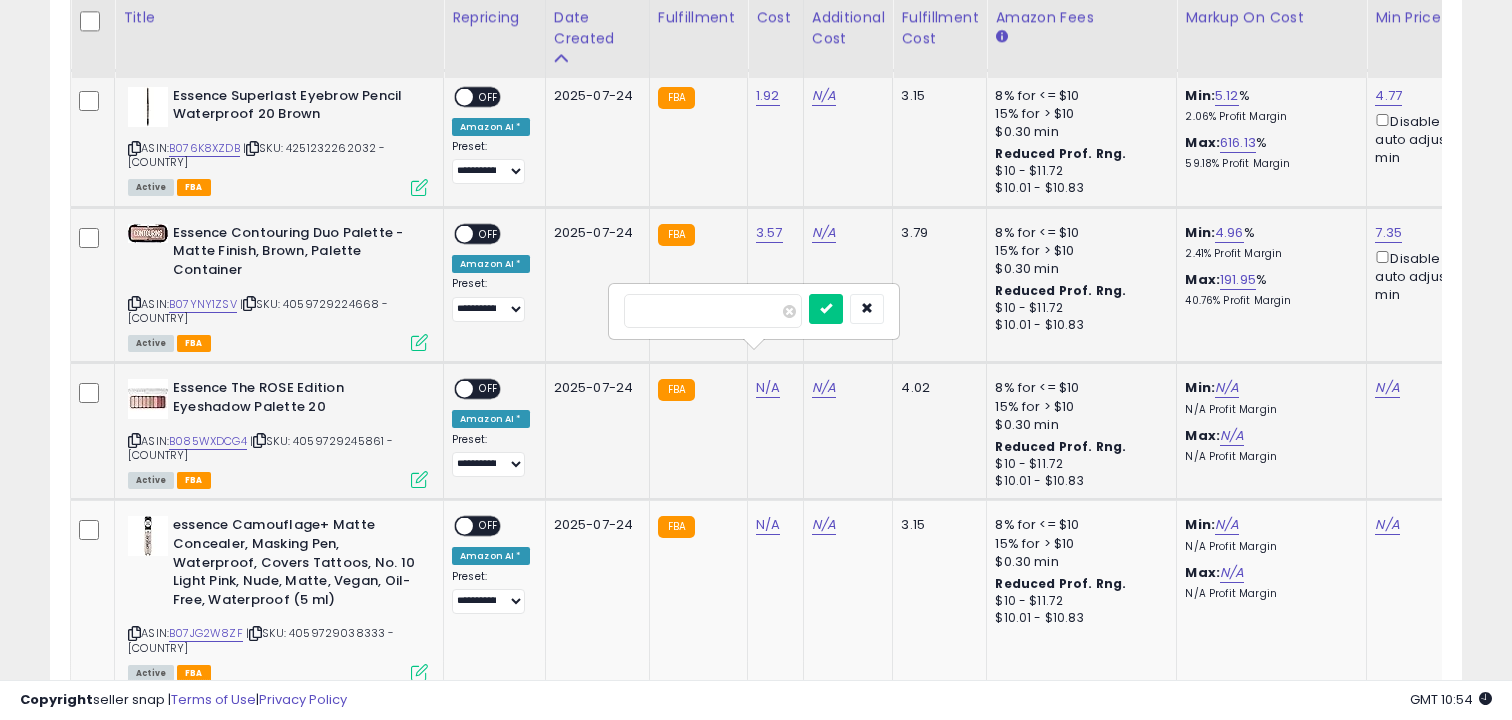 type on "*" 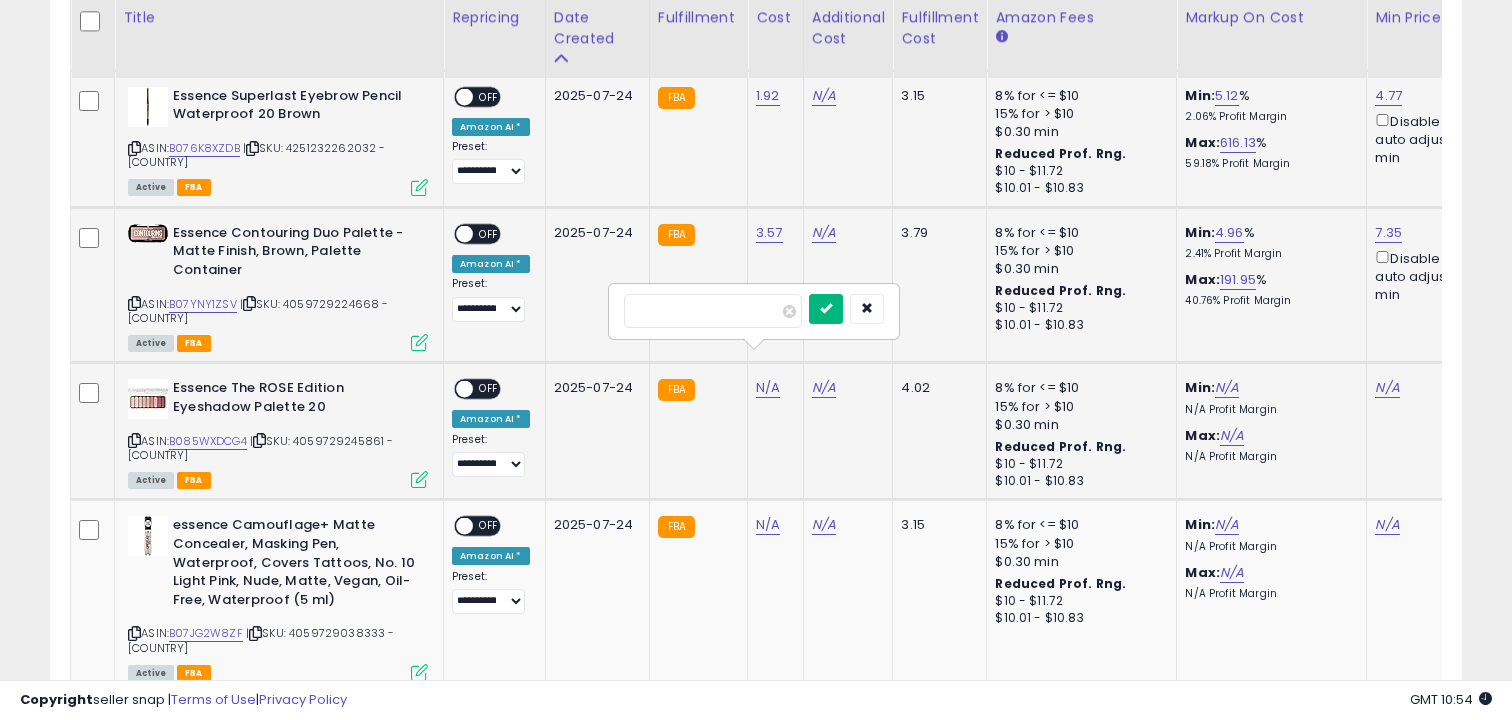 click at bounding box center [826, 308] 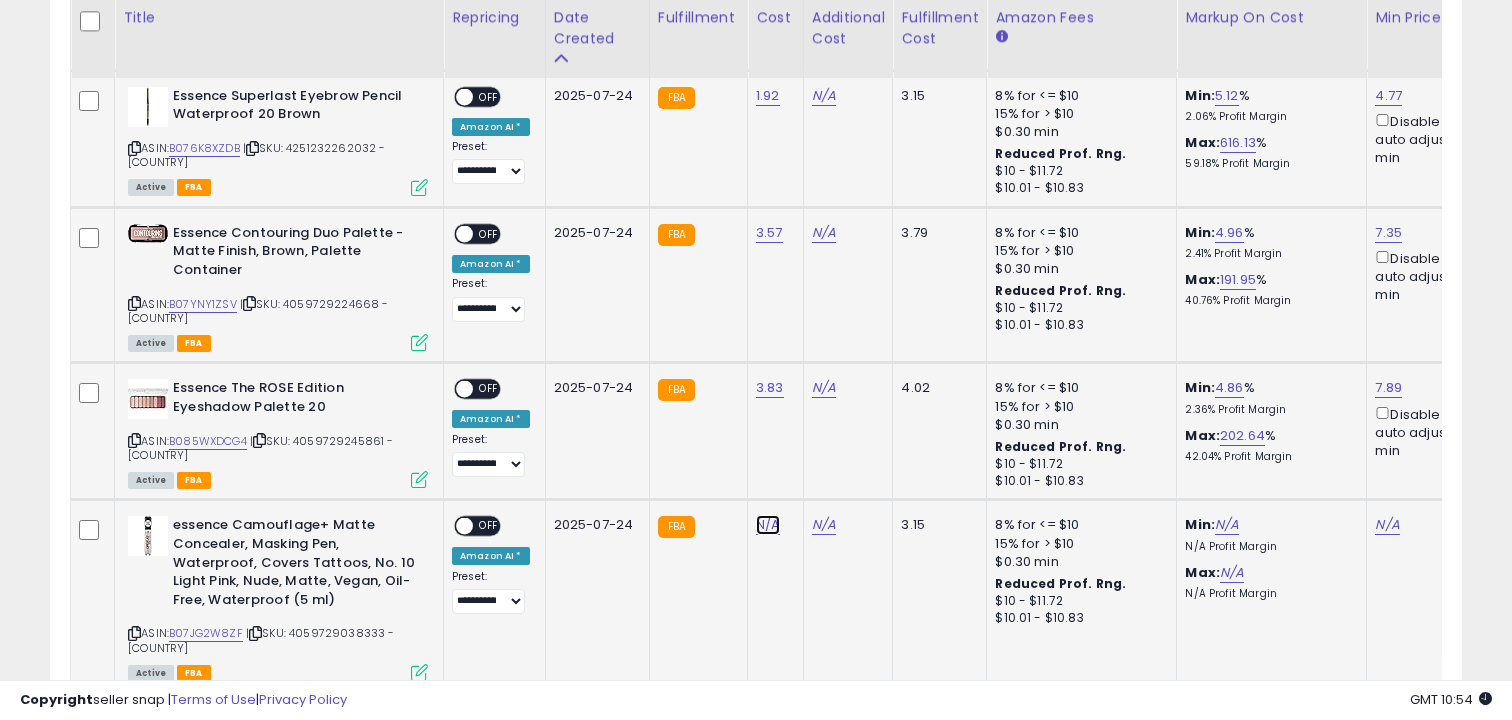 click on "N/A" at bounding box center (768, 525) 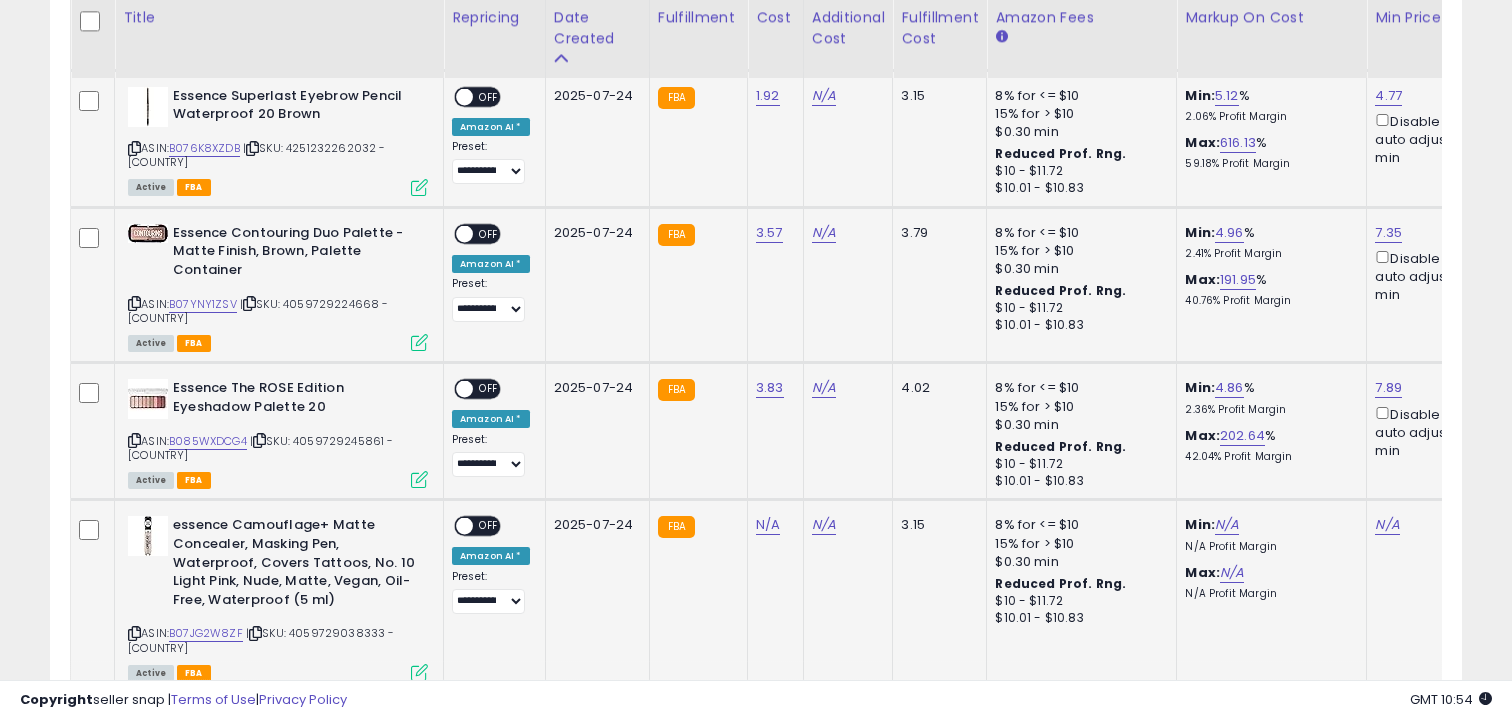 scroll, scrollTop: 1320, scrollLeft: 0, axis: vertical 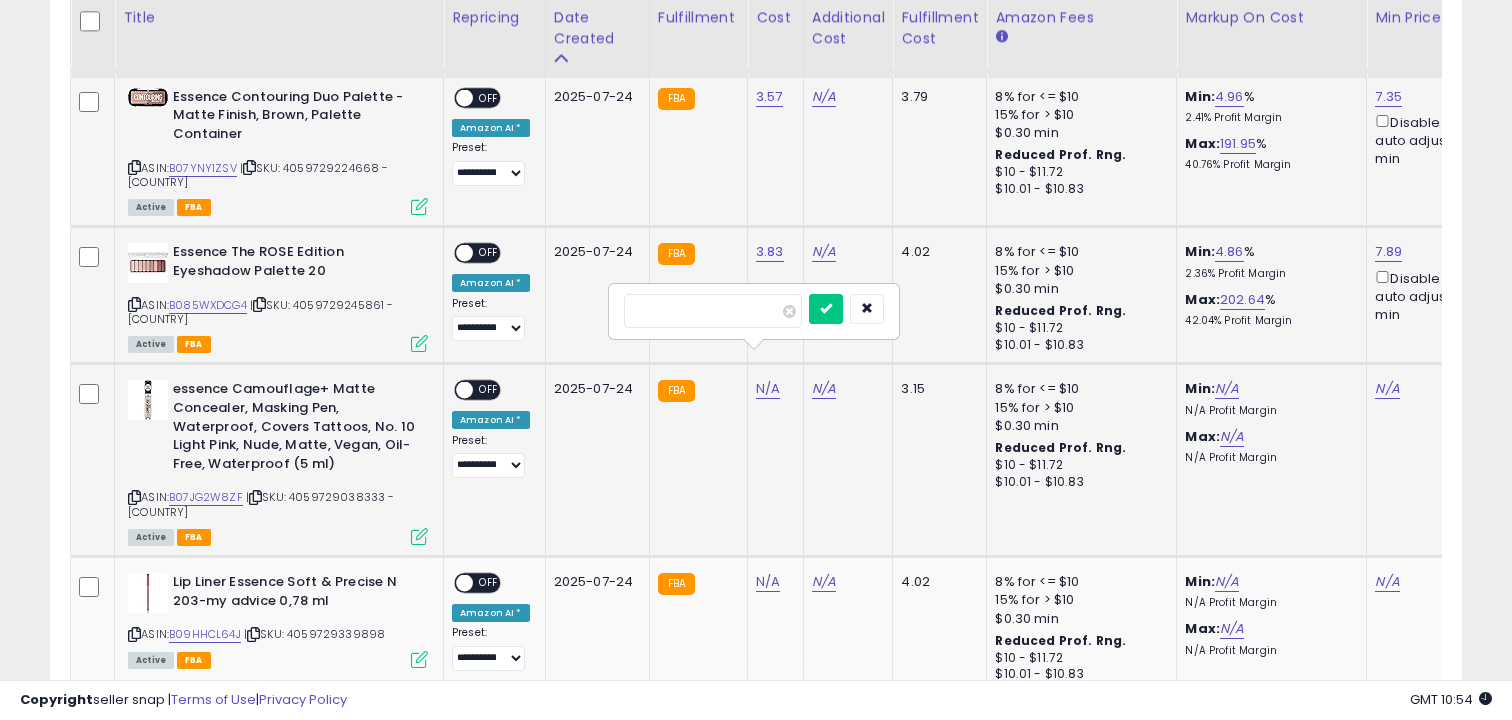 type on "*" 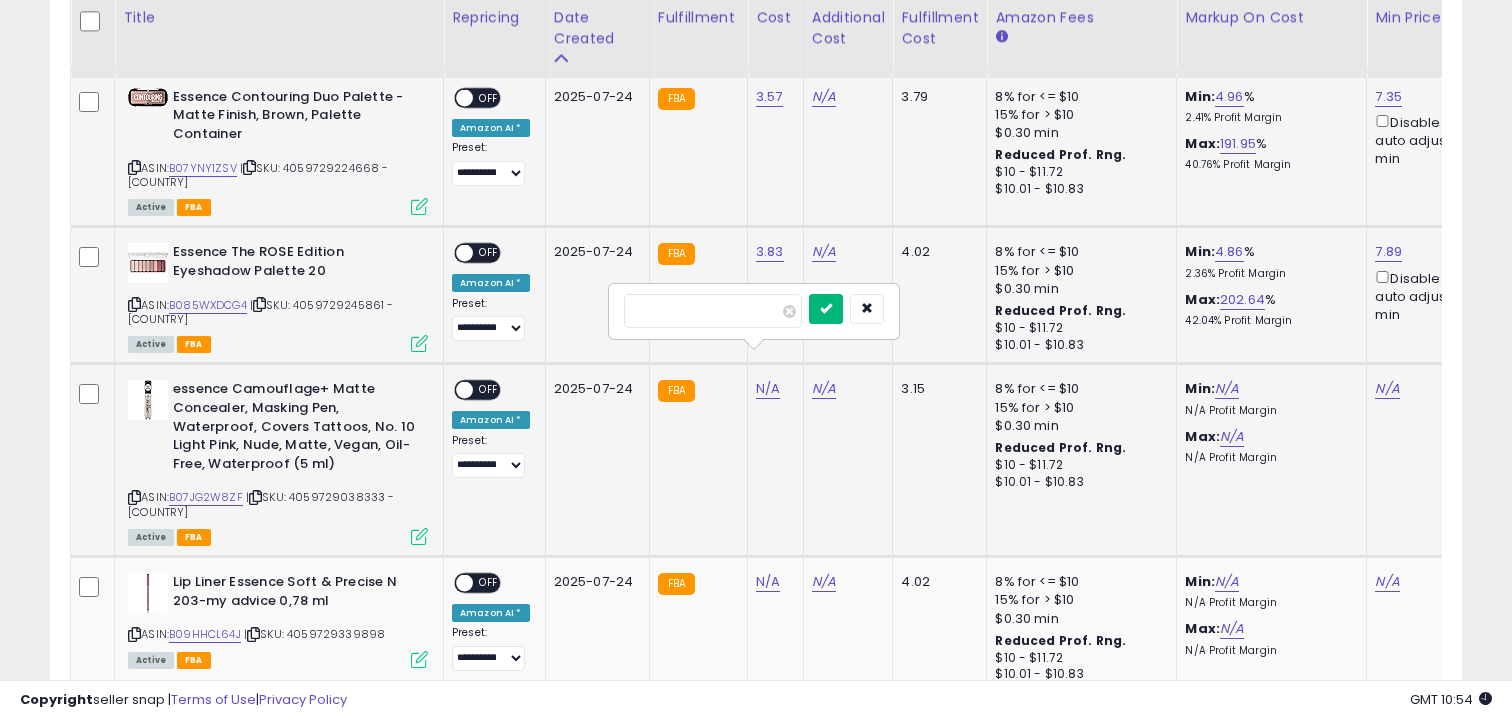 click at bounding box center [826, 308] 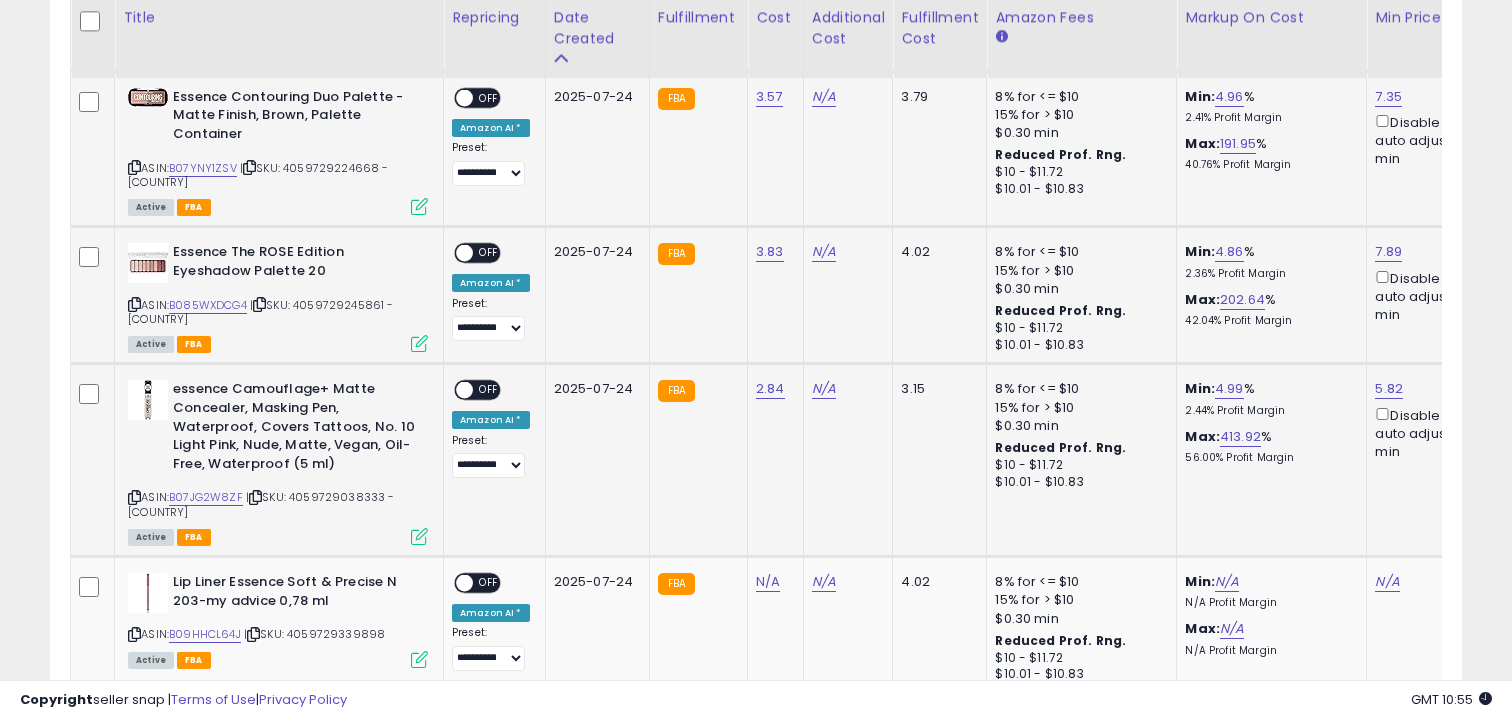 scroll, scrollTop: 1498, scrollLeft: 0, axis: vertical 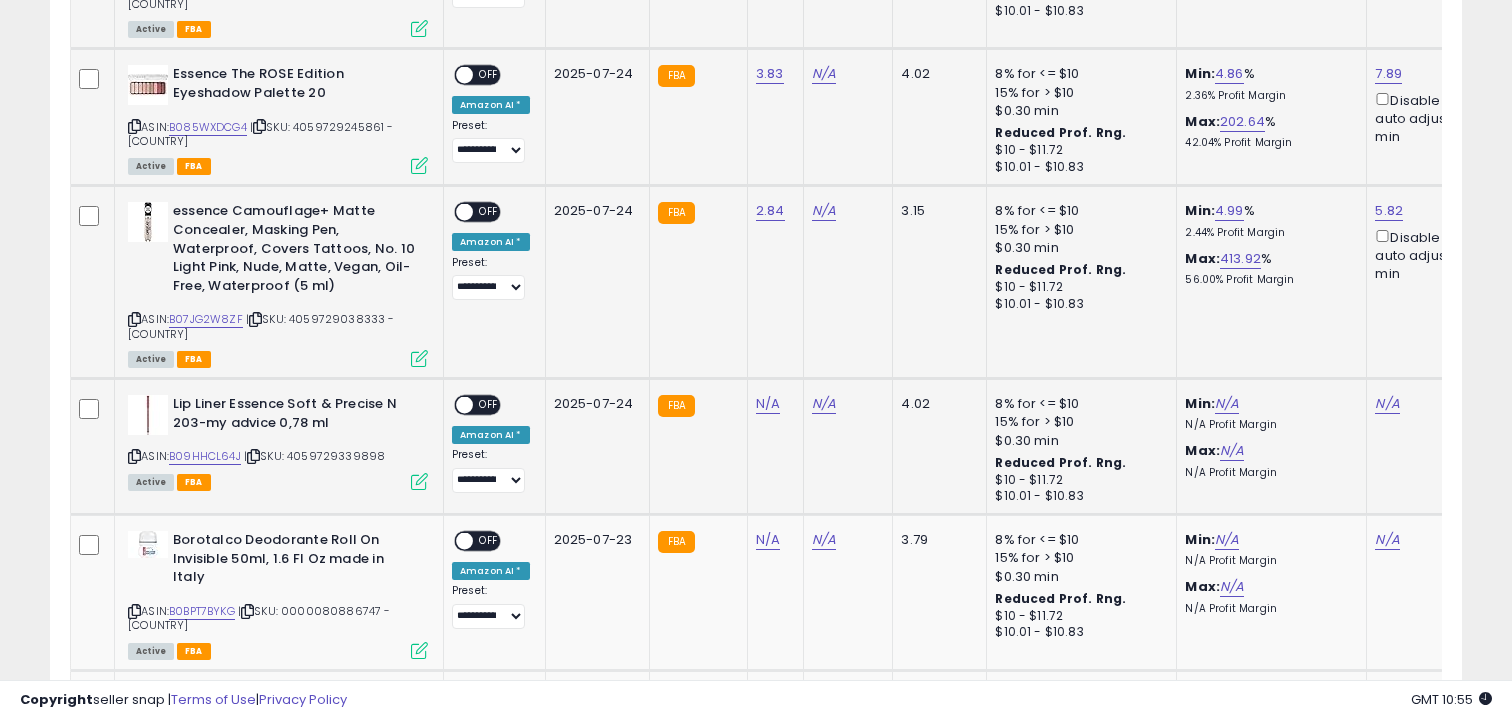 click on "N/A" at bounding box center [768, 404] 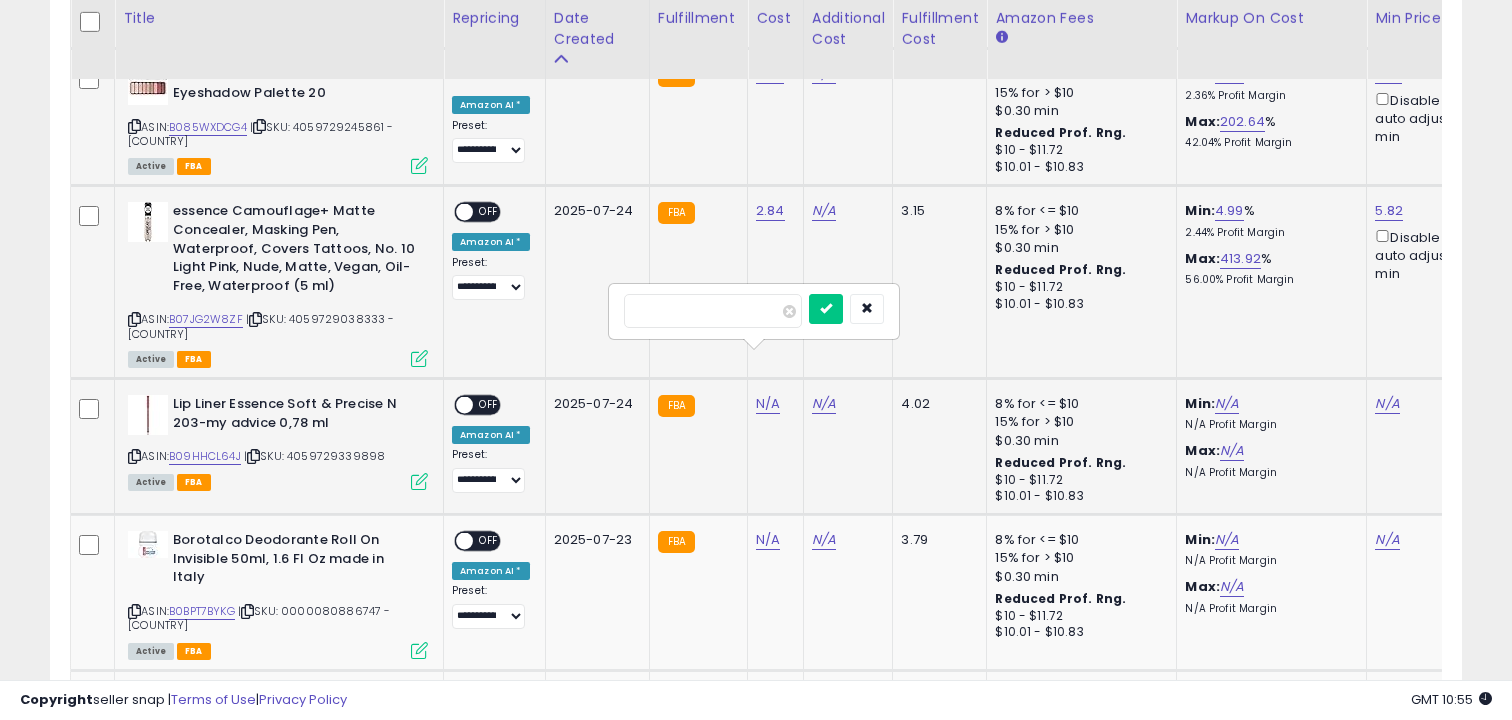 type on "*" 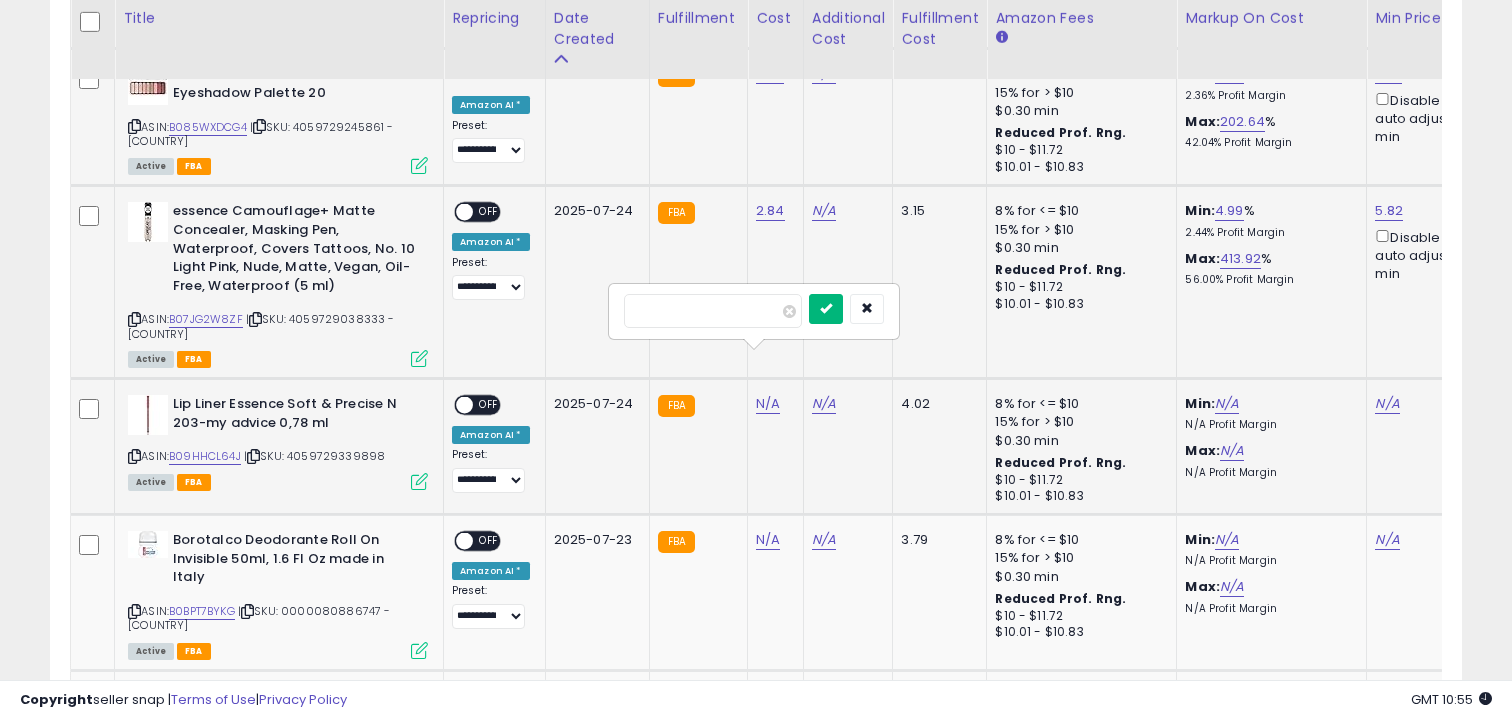 click at bounding box center [826, 308] 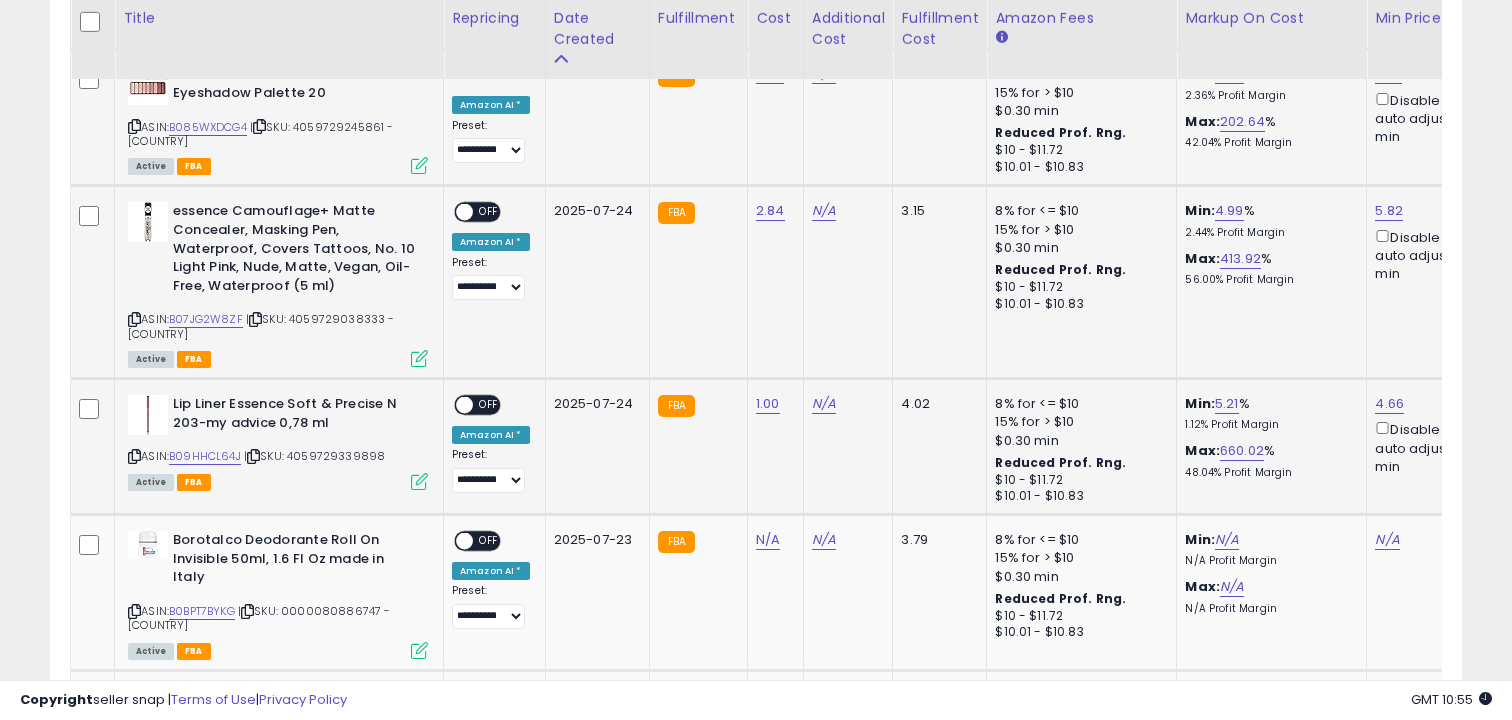 scroll, scrollTop: 1634, scrollLeft: 0, axis: vertical 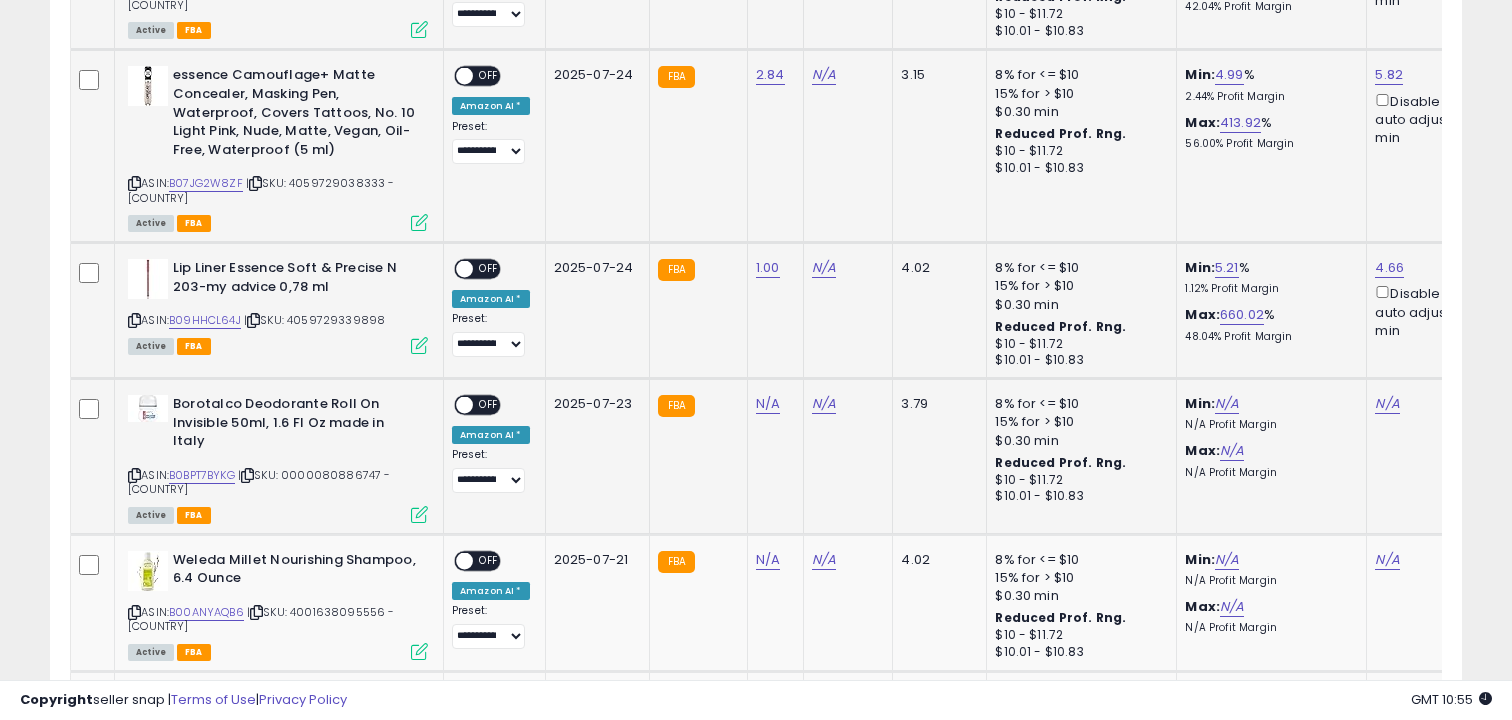 click on "N/A" at bounding box center [768, 404] 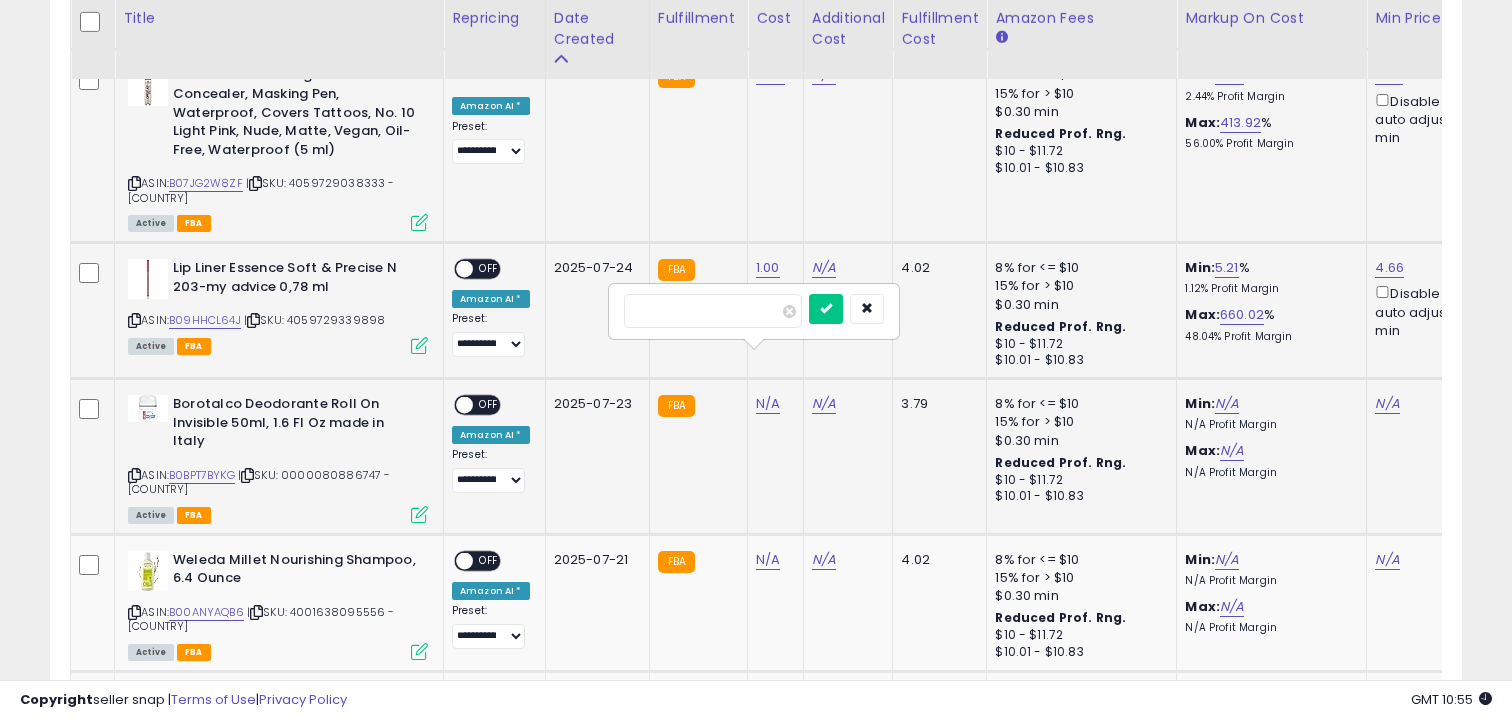 type on "*" 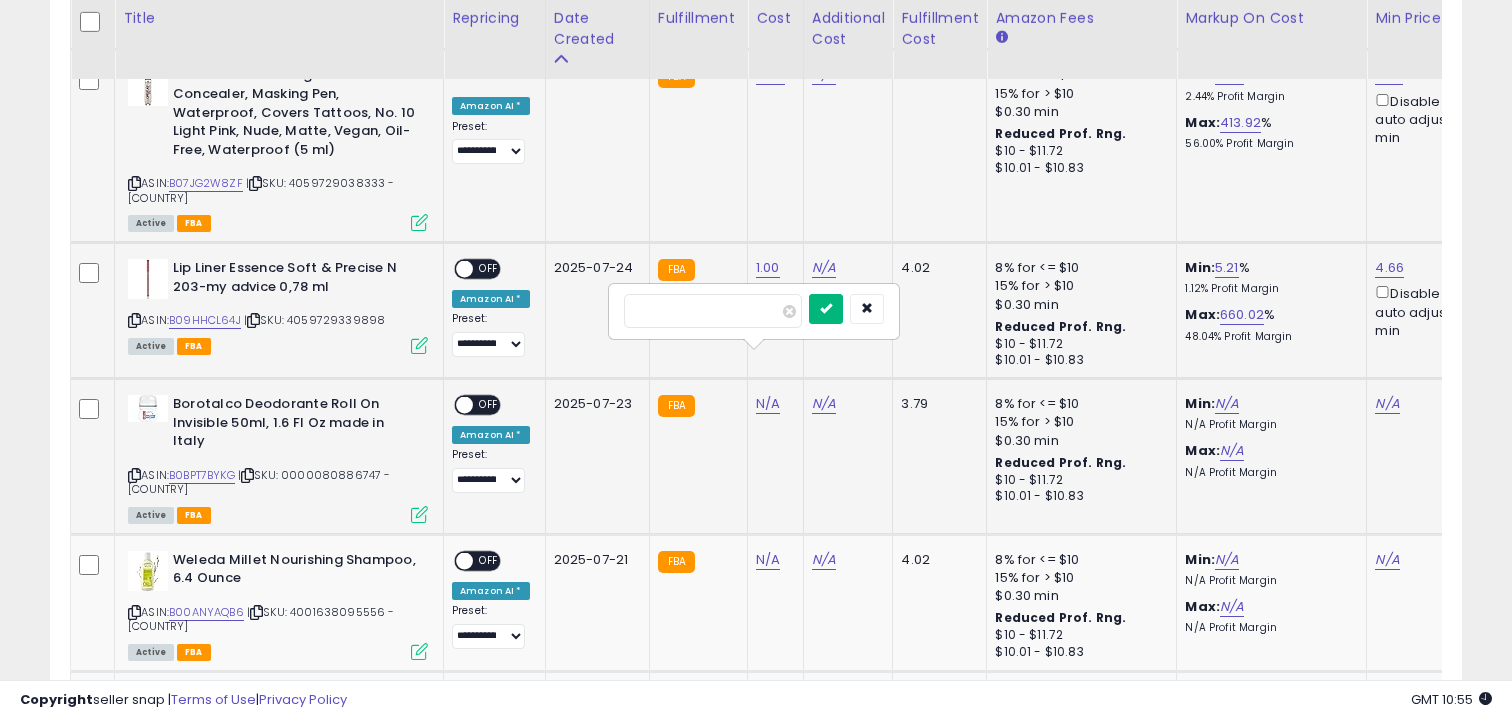 click at bounding box center (826, 308) 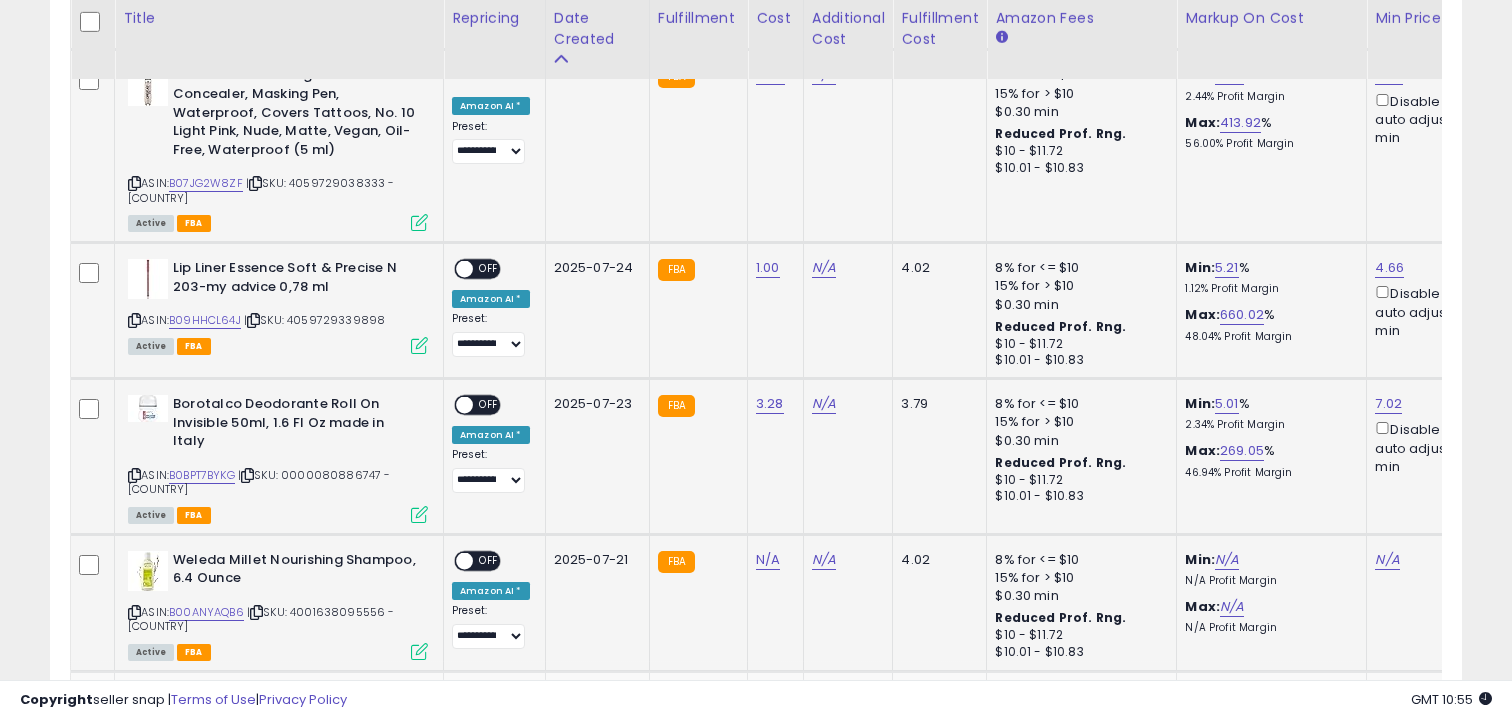 click on "N/A" at bounding box center (768, 560) 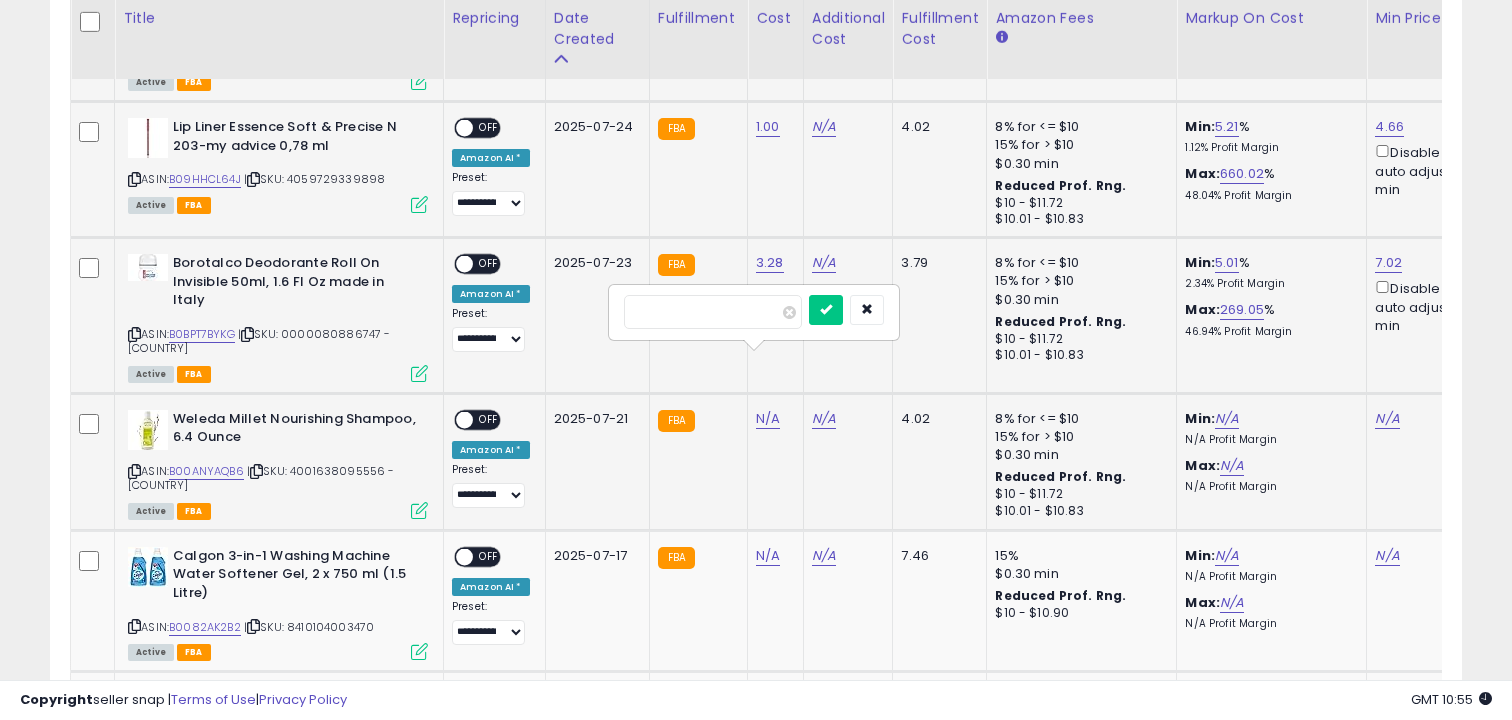 type on "*" 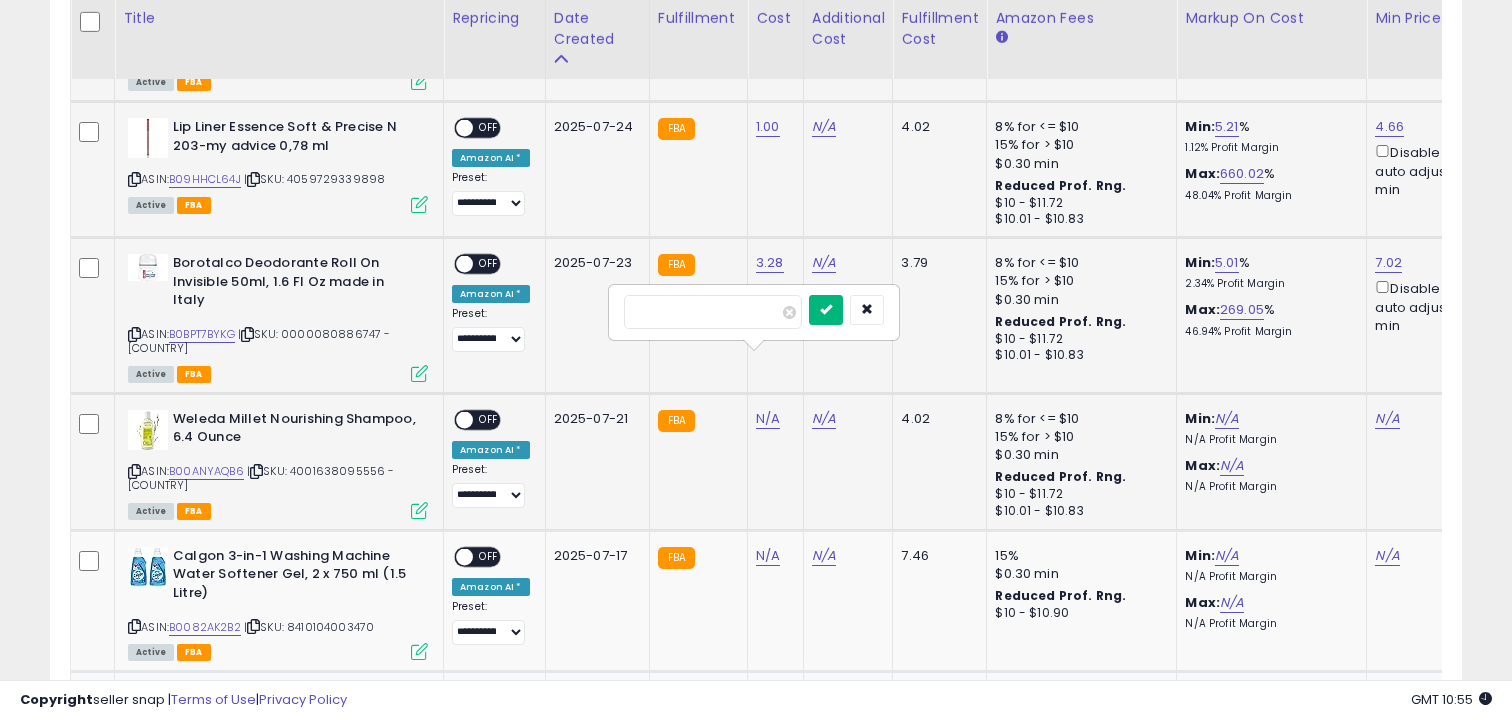click at bounding box center (826, 309) 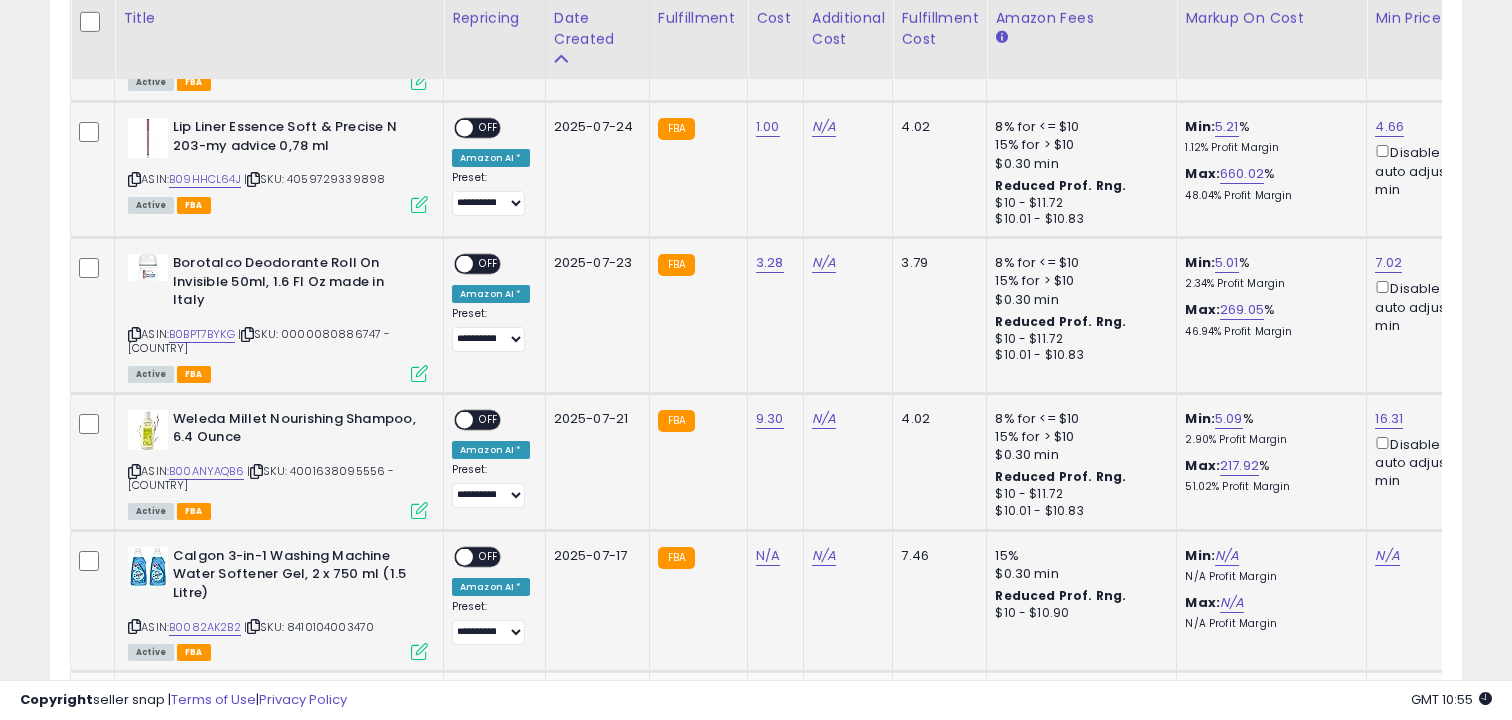 click on "N/A" at bounding box center (768, 556) 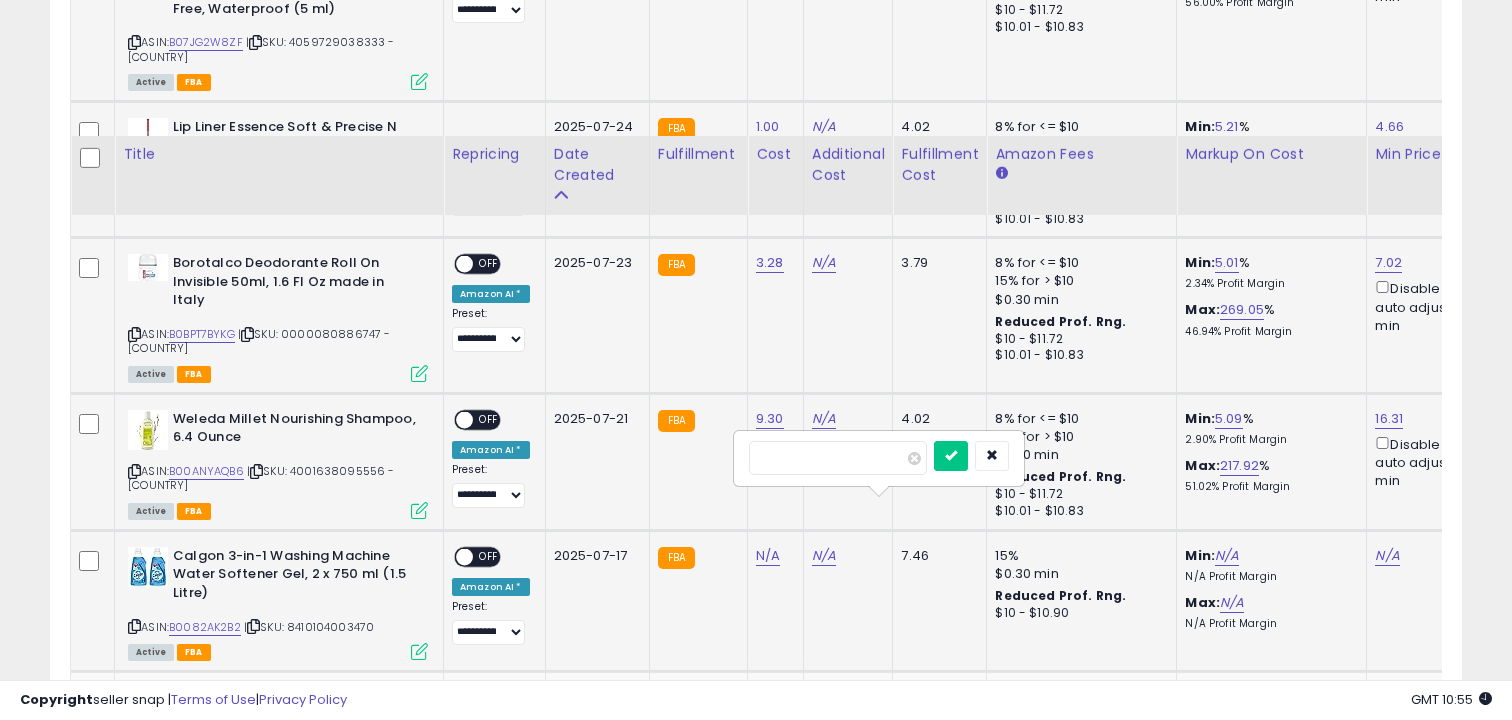 scroll, scrollTop: 1911, scrollLeft: 0, axis: vertical 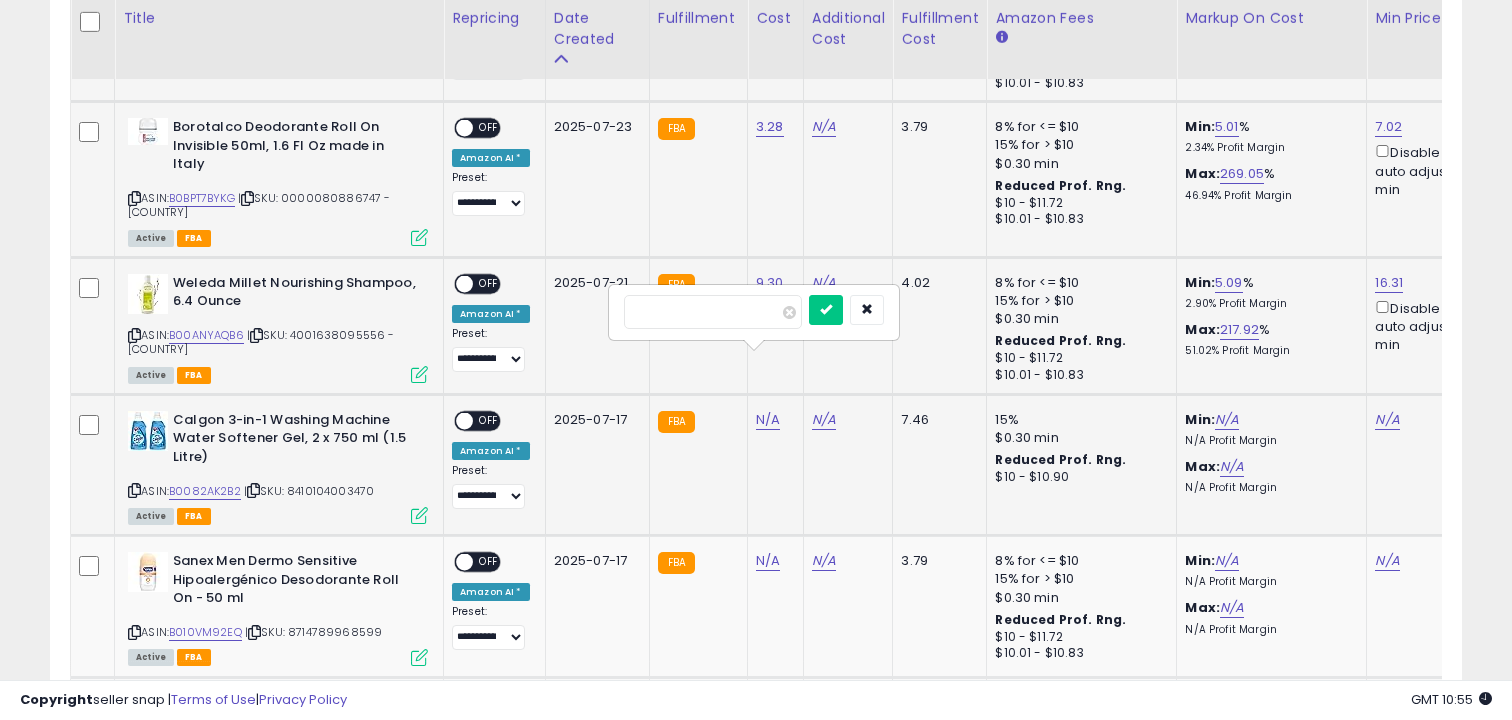 type on "**" 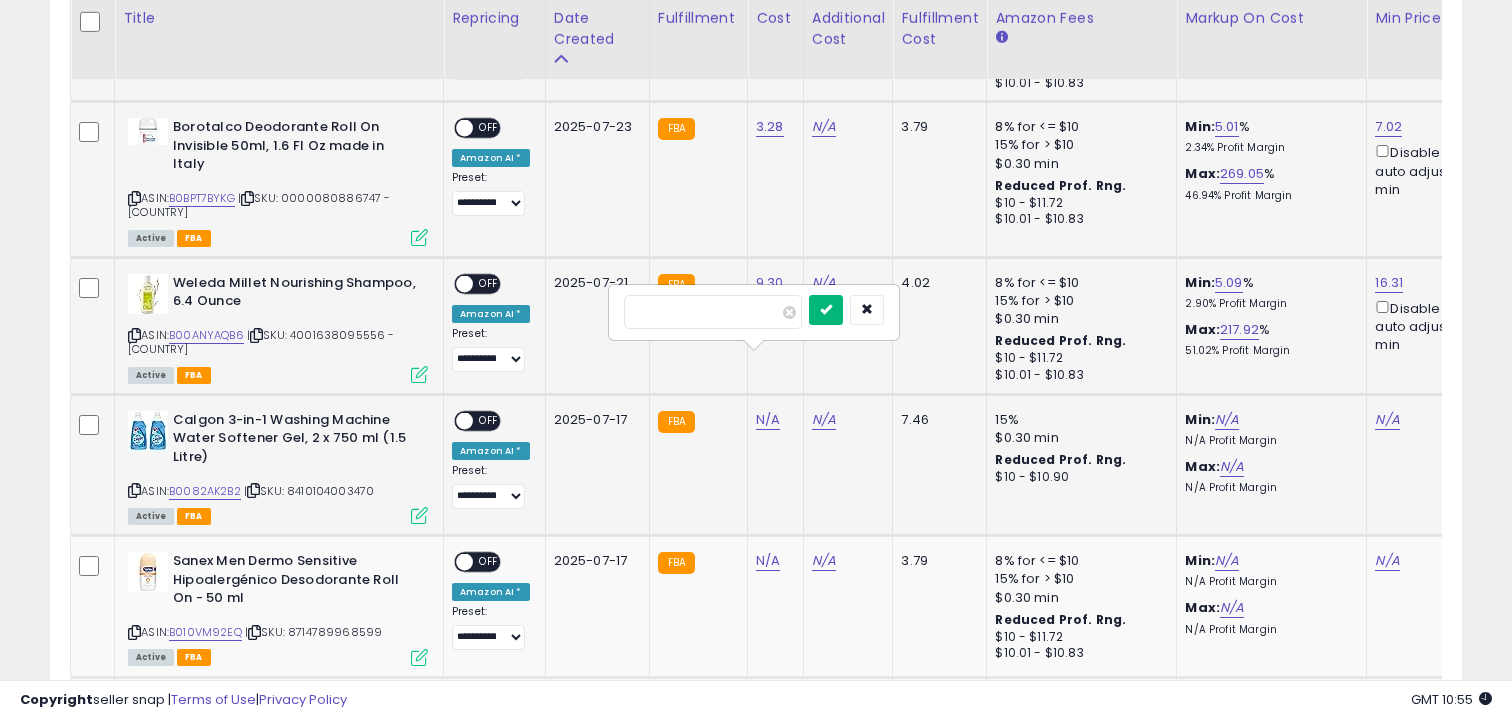 click at bounding box center [826, 309] 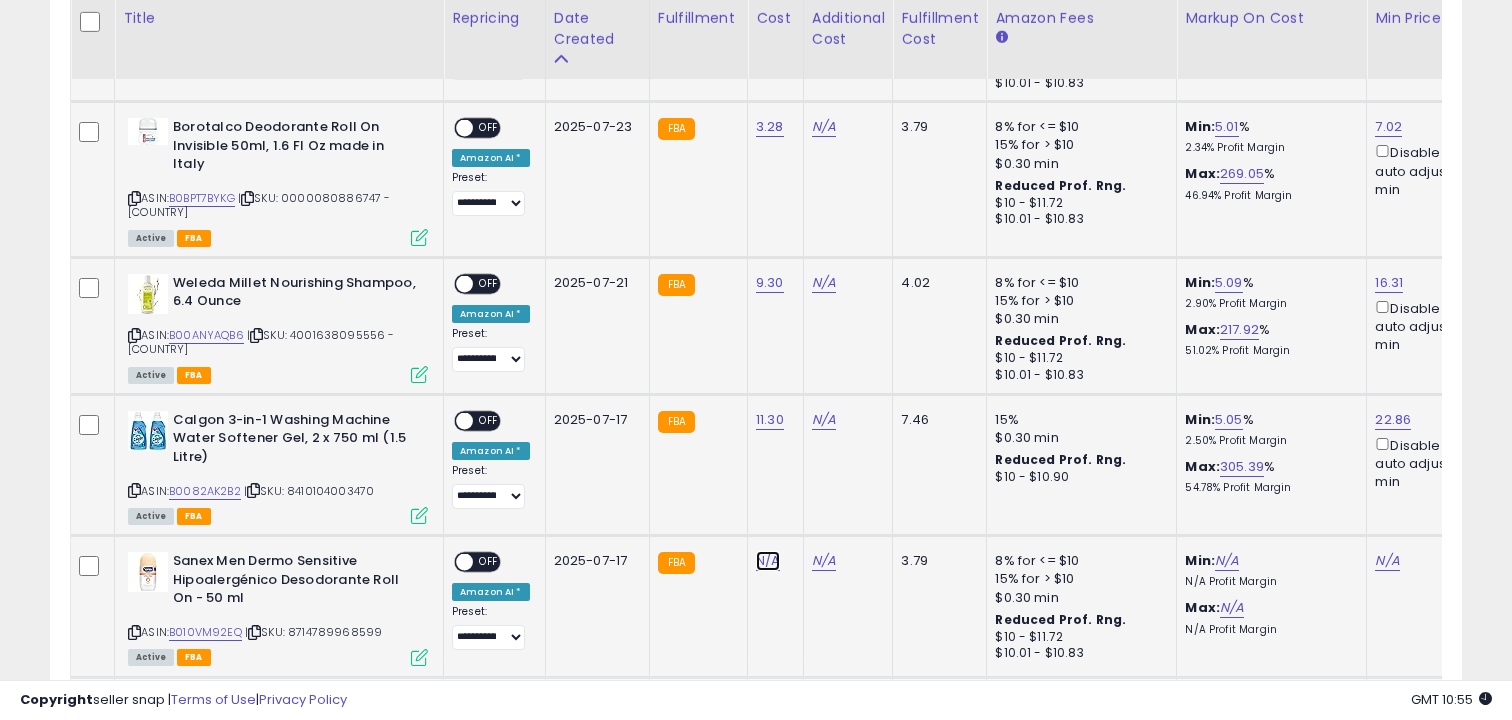 click on "N/A" at bounding box center (768, 561) 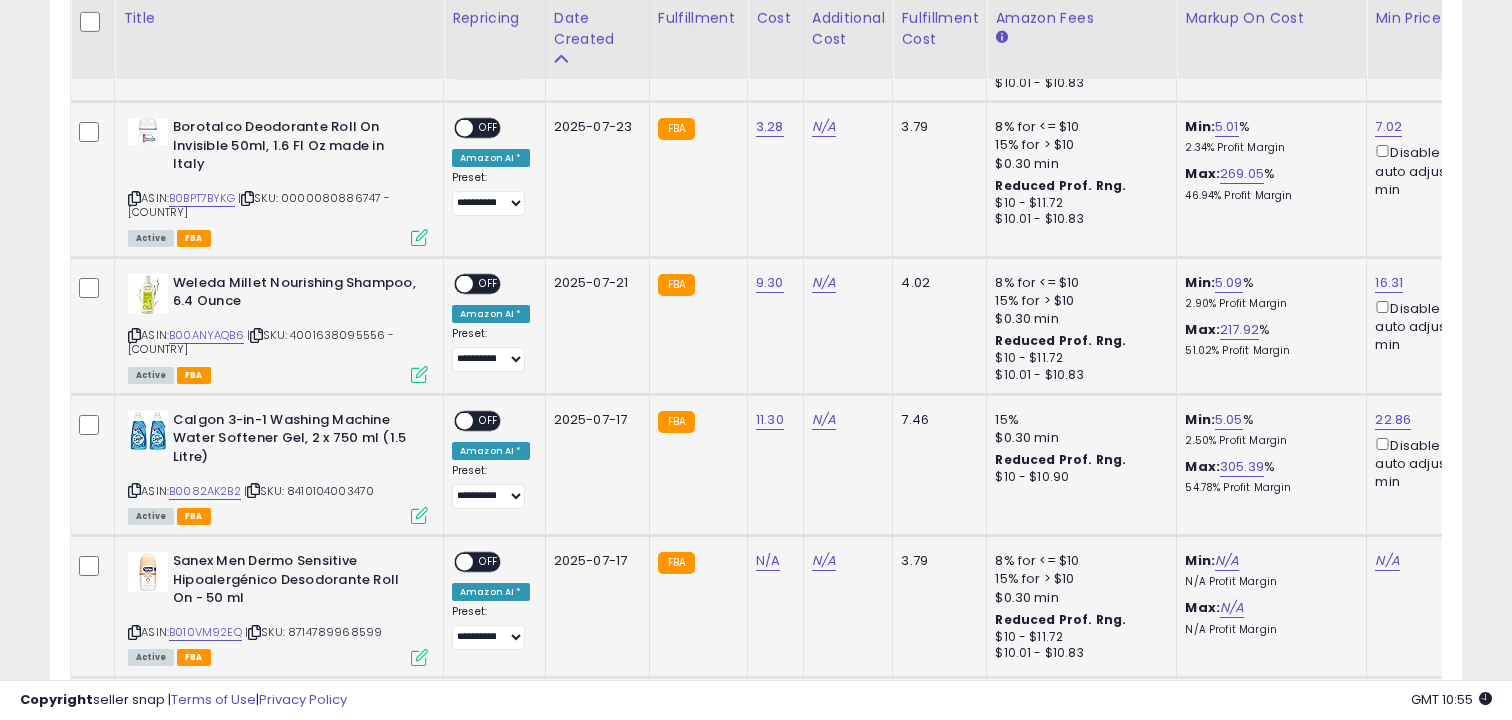 scroll, scrollTop: 2053, scrollLeft: 0, axis: vertical 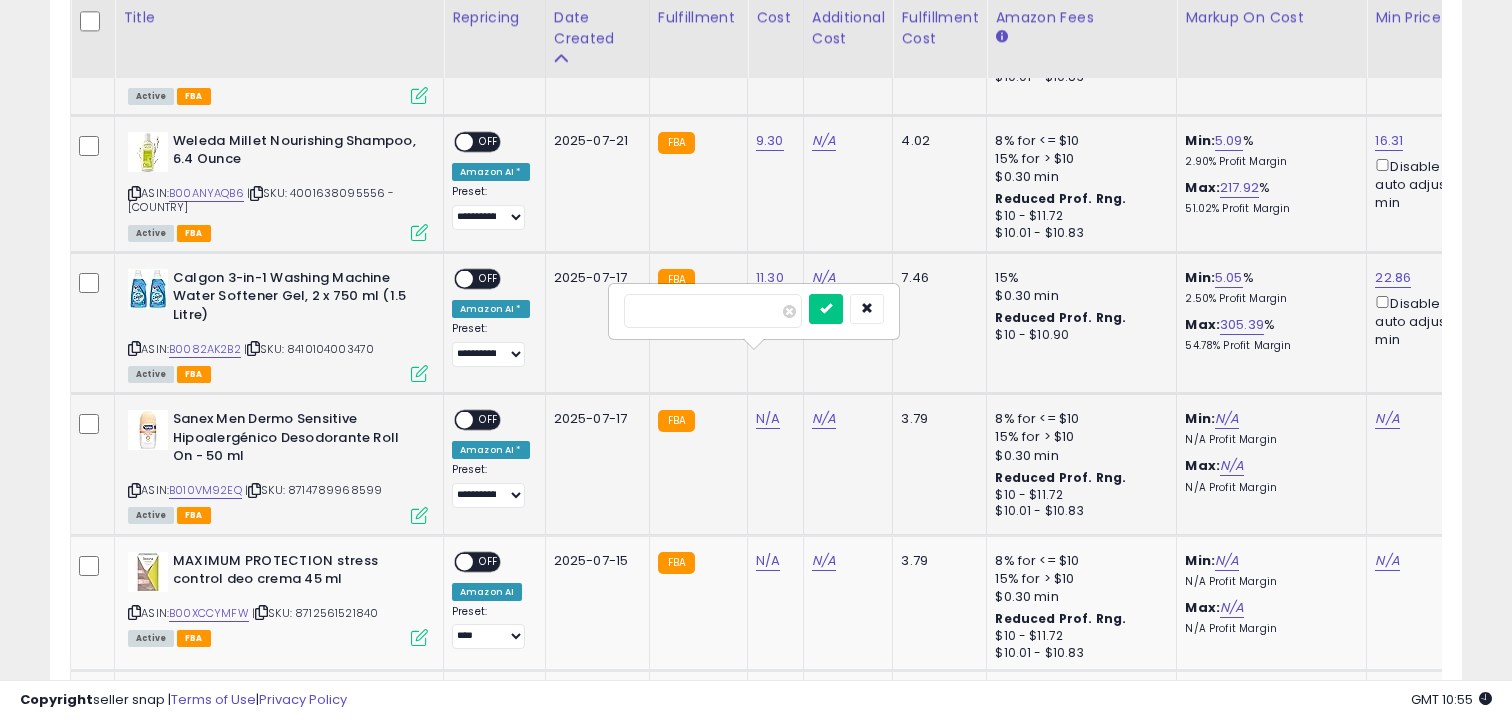 type on "*" 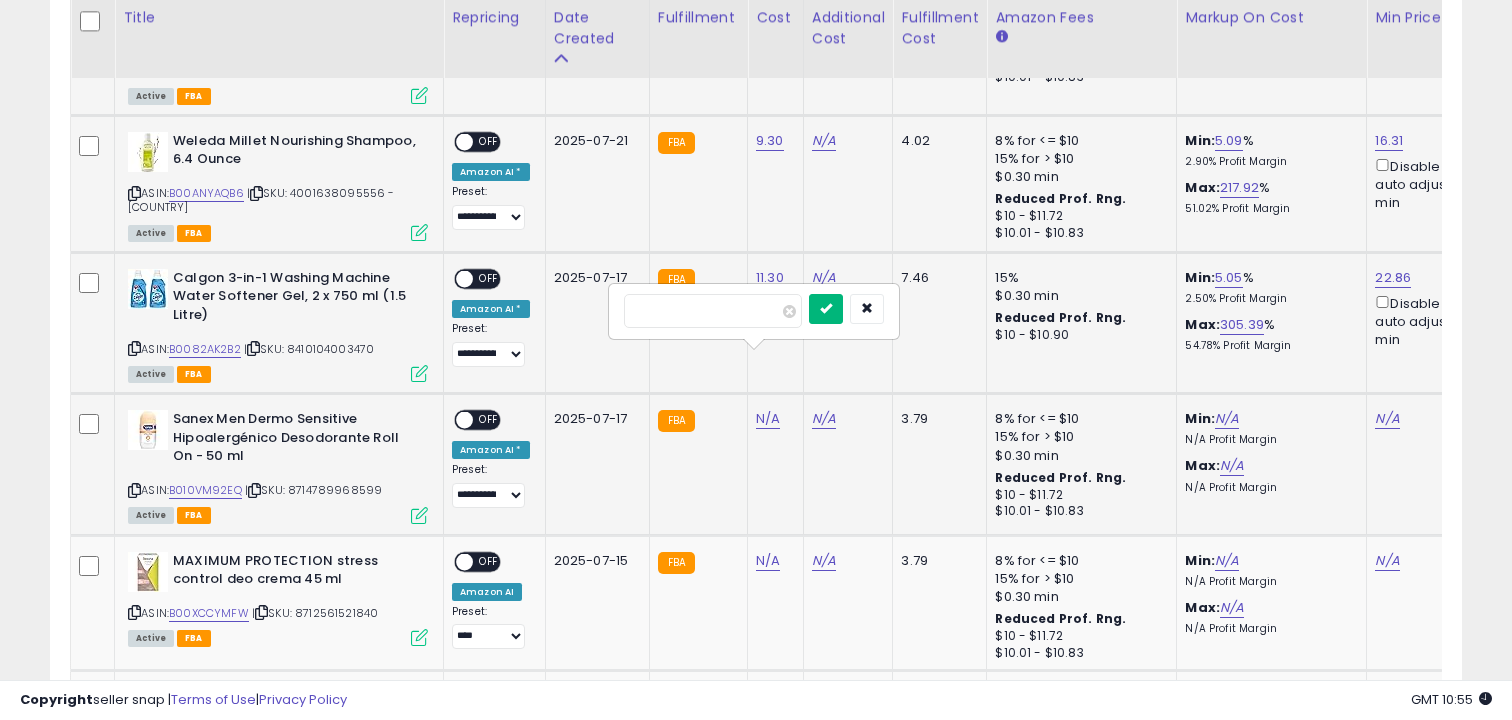 click at bounding box center [826, 308] 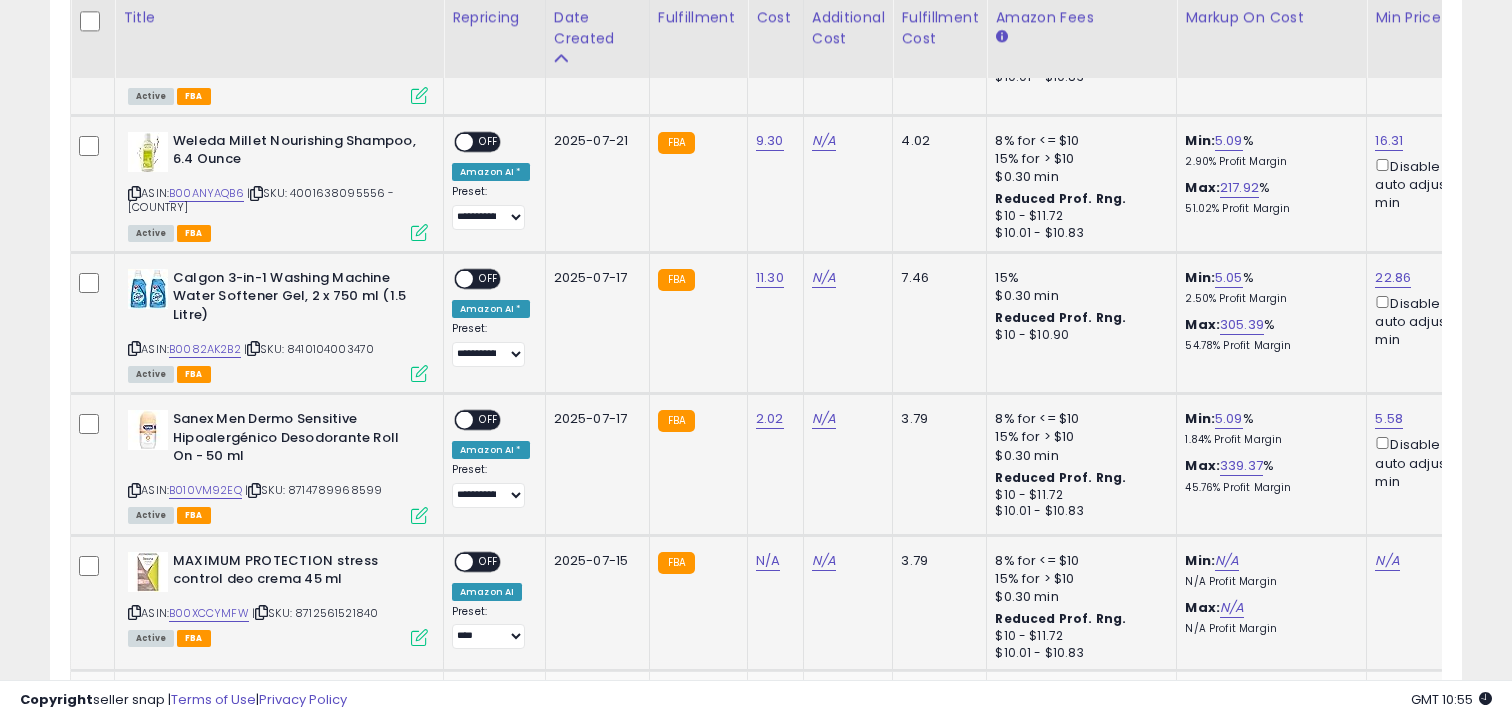 click on "N/A" at bounding box center (768, 561) 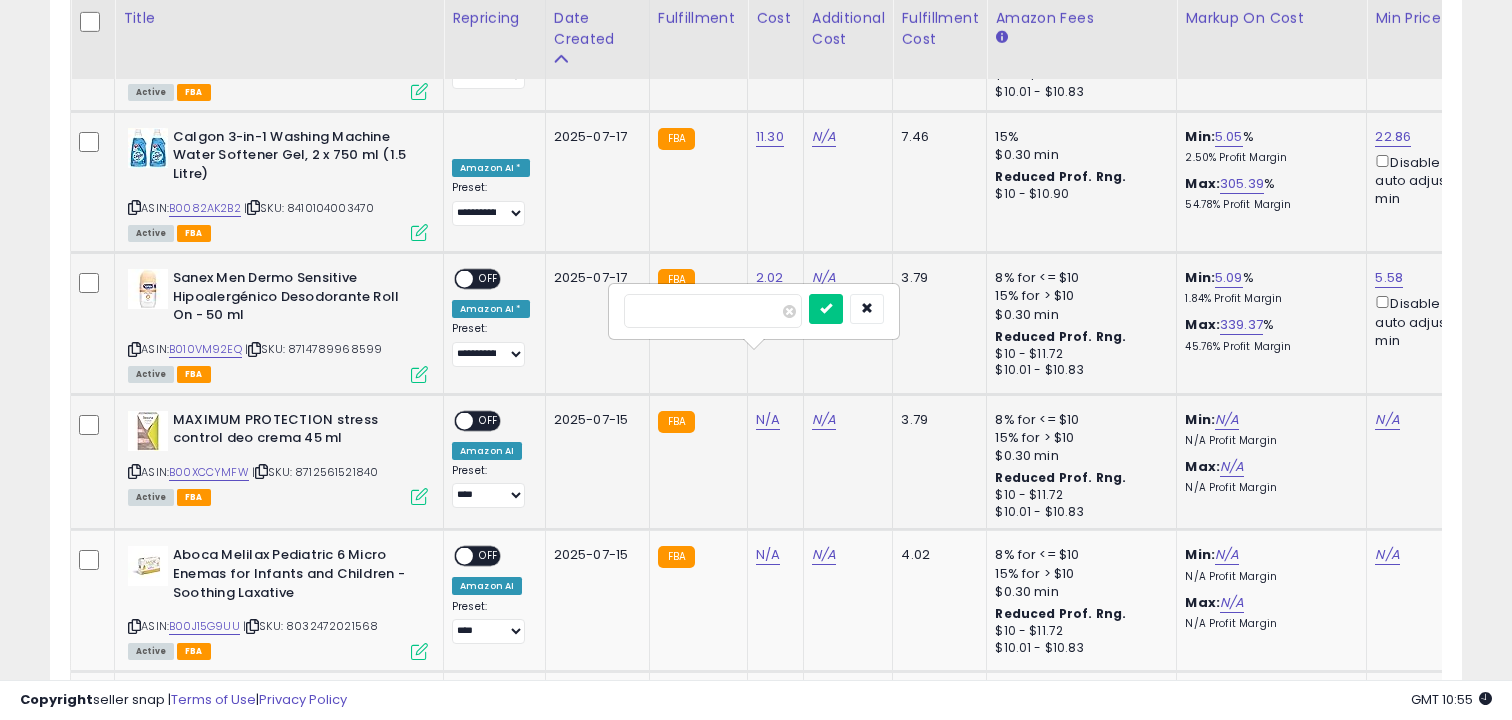 type on "*" 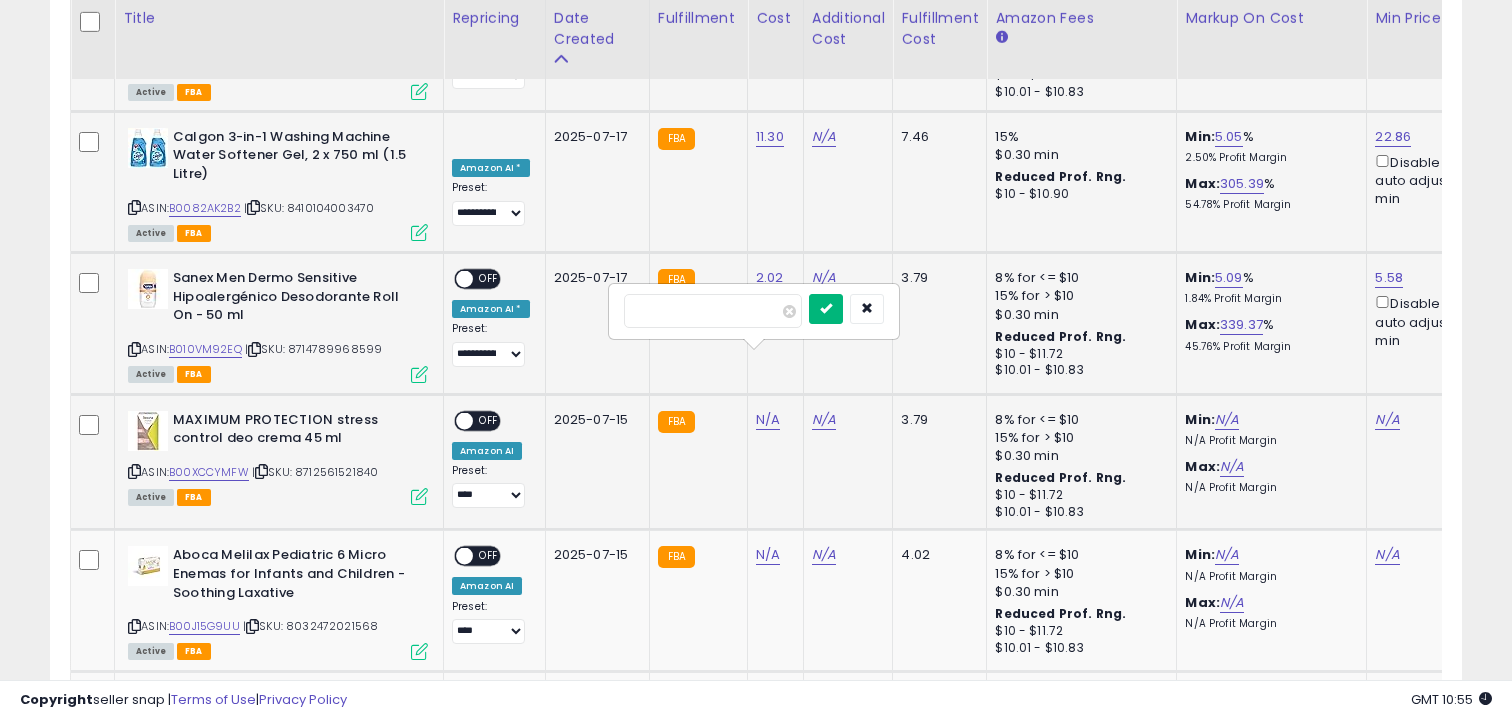 click at bounding box center [826, 308] 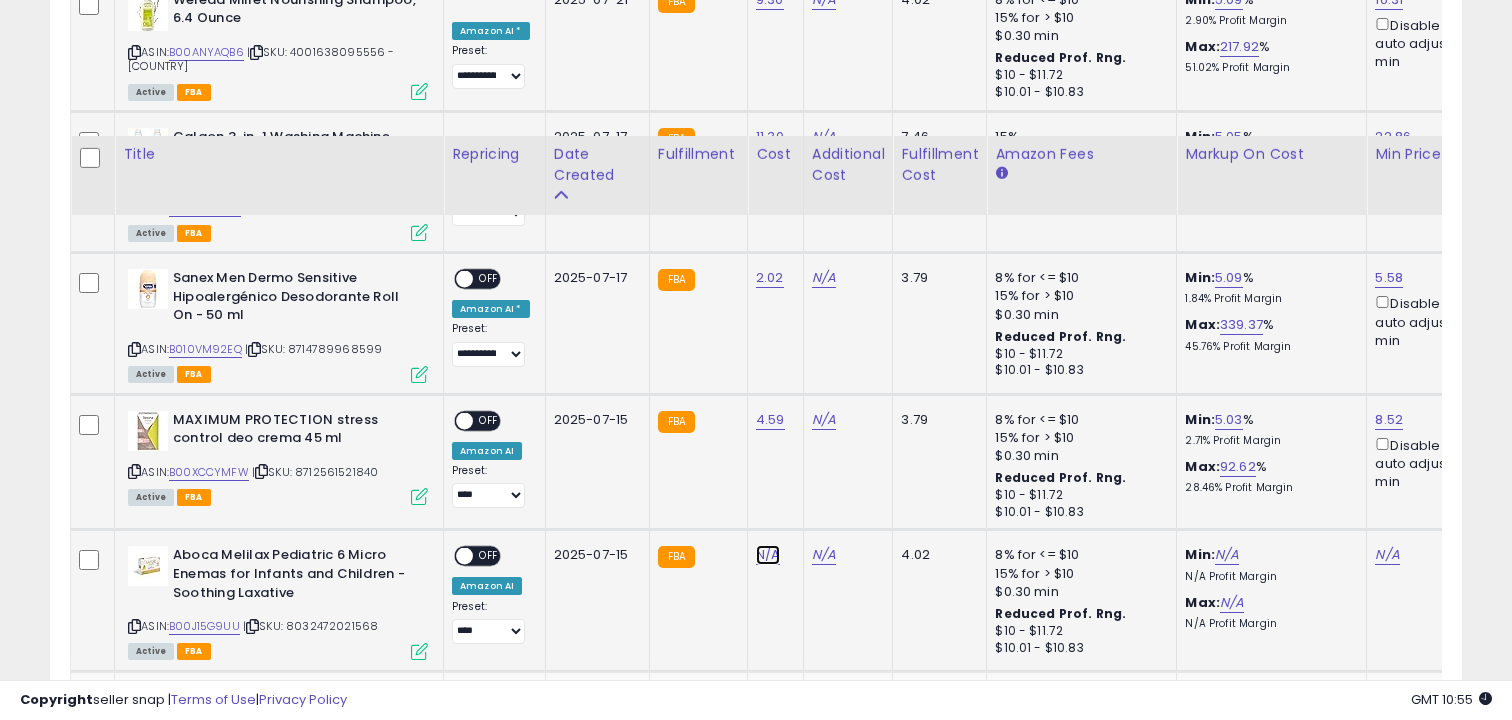 click on "N/A" at bounding box center (768, 555) 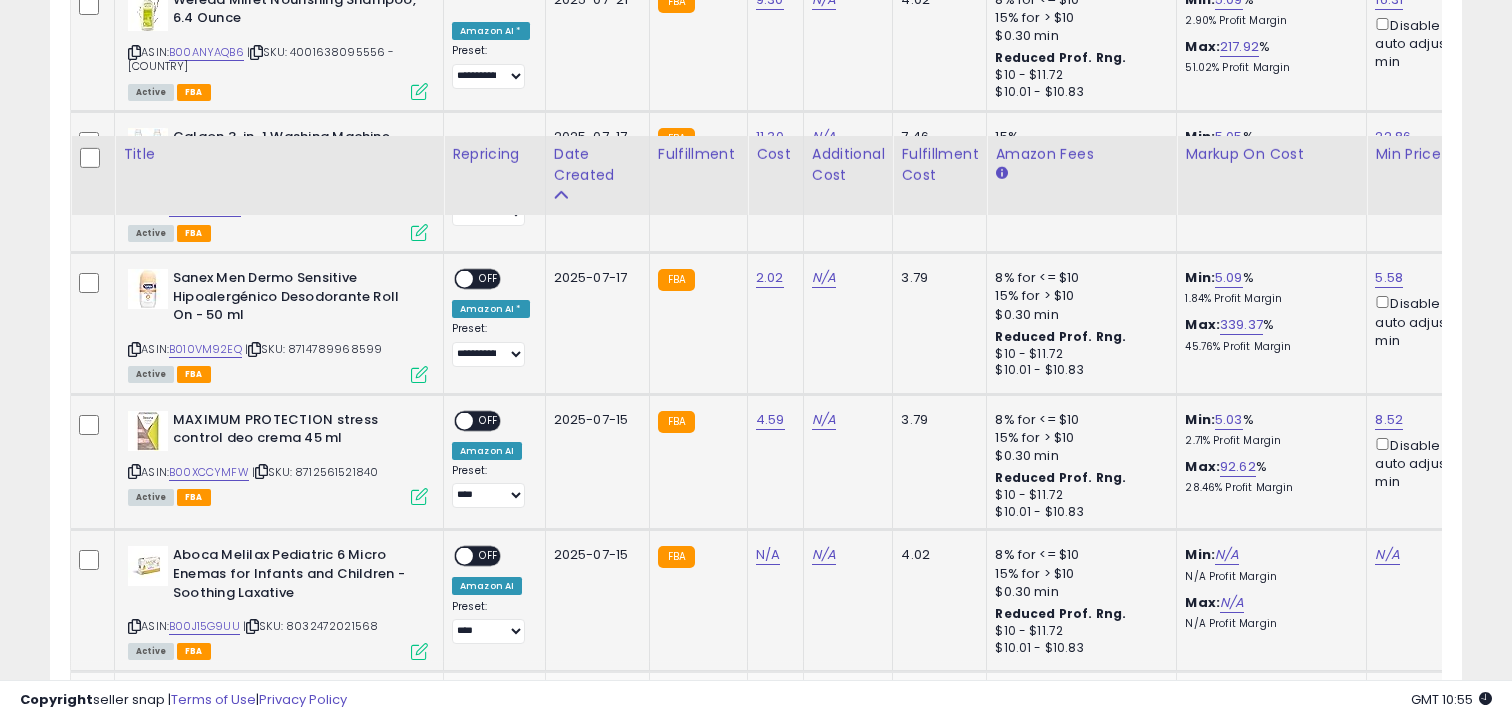 scroll, scrollTop: 2330, scrollLeft: 0, axis: vertical 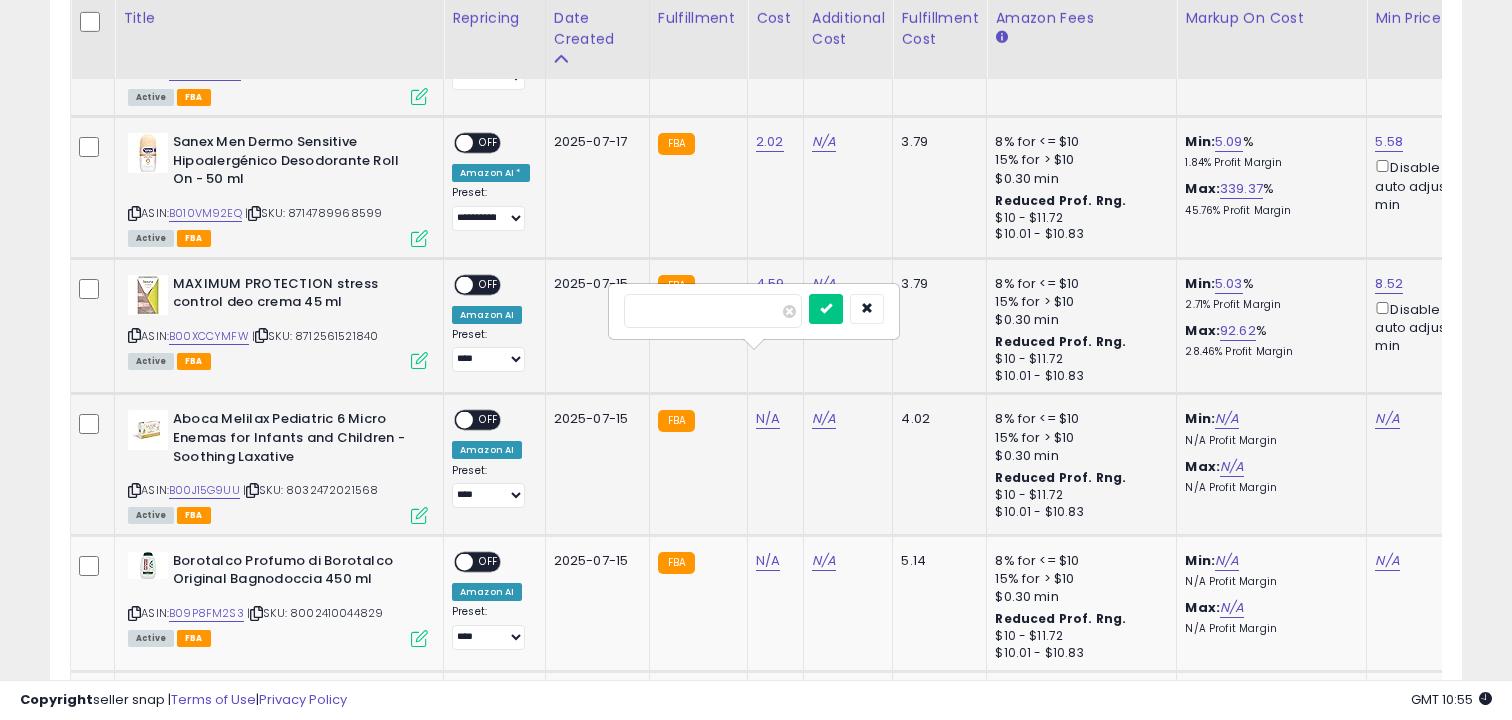 type on "*" 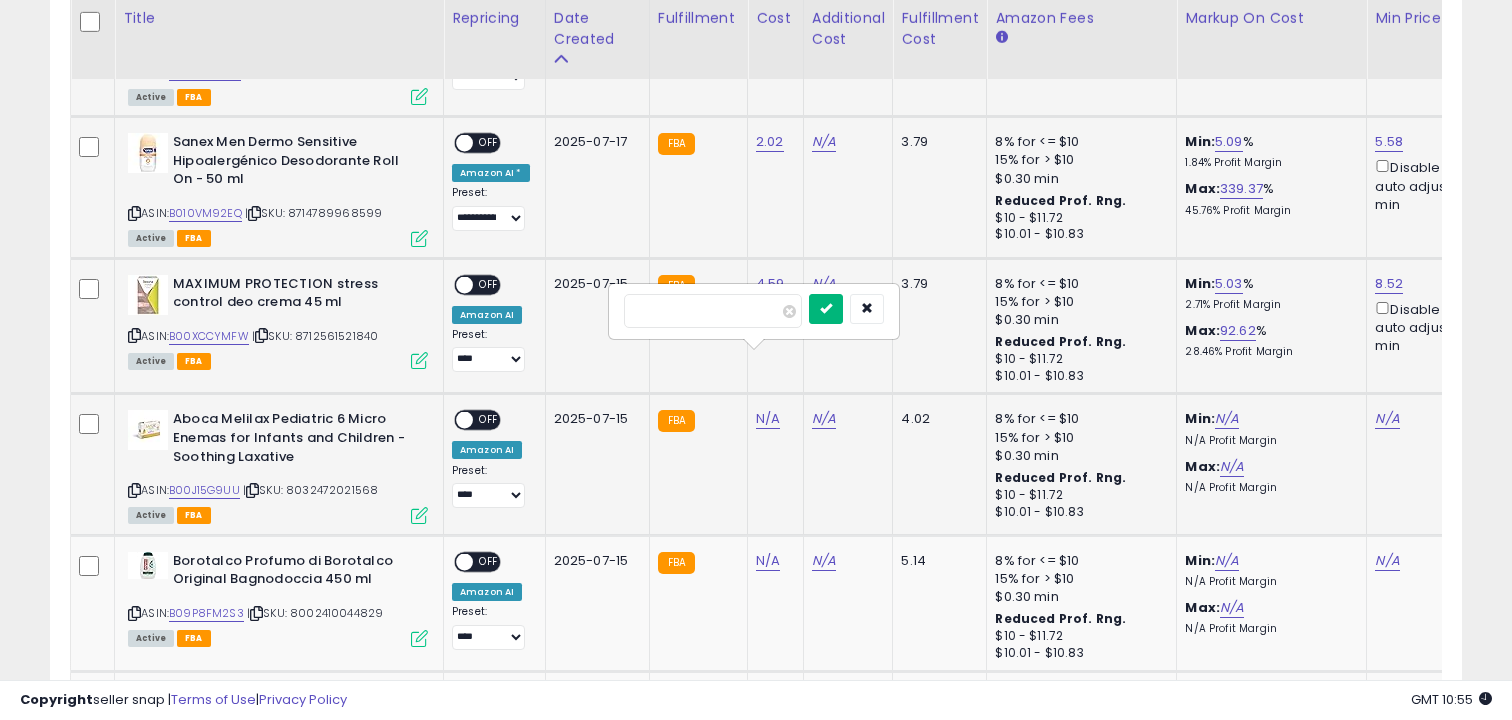 click at bounding box center [826, 308] 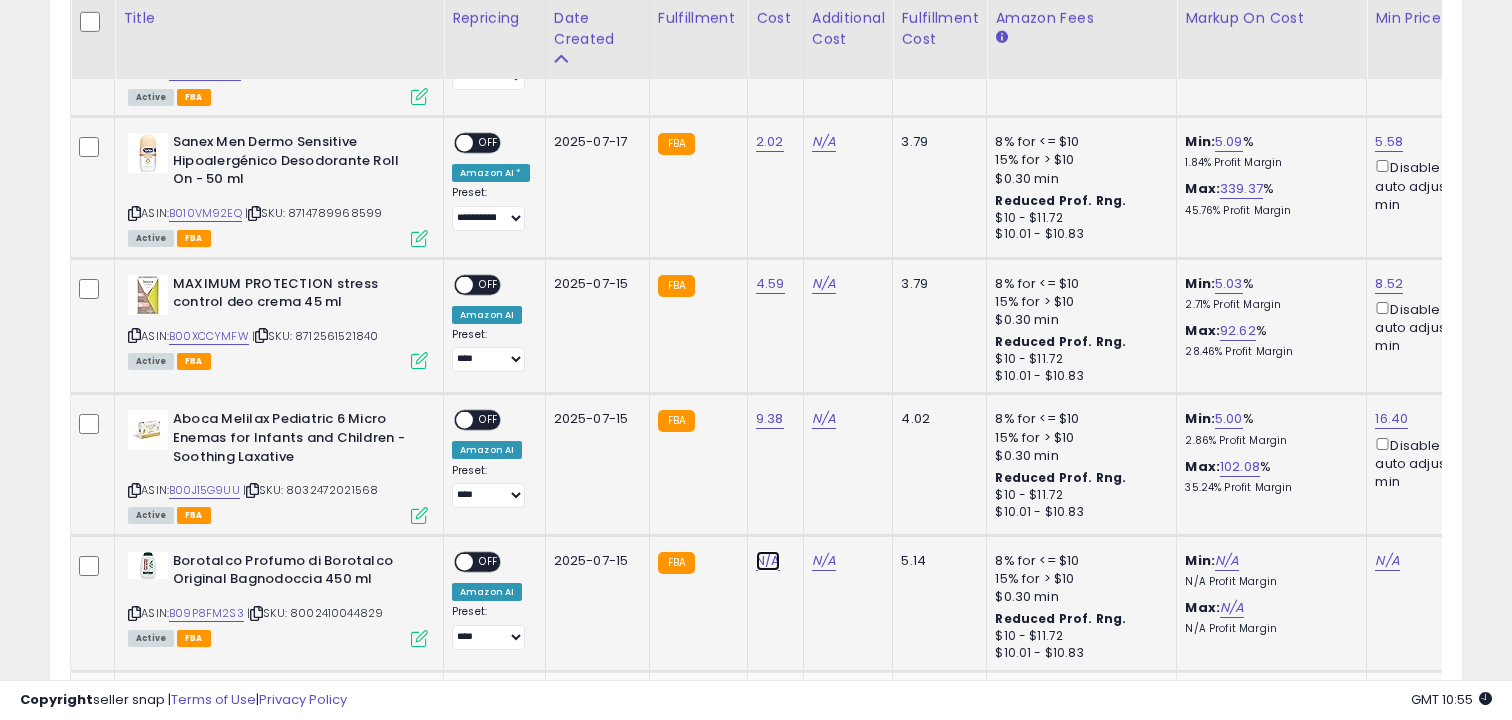 click on "N/A" at bounding box center (768, 561) 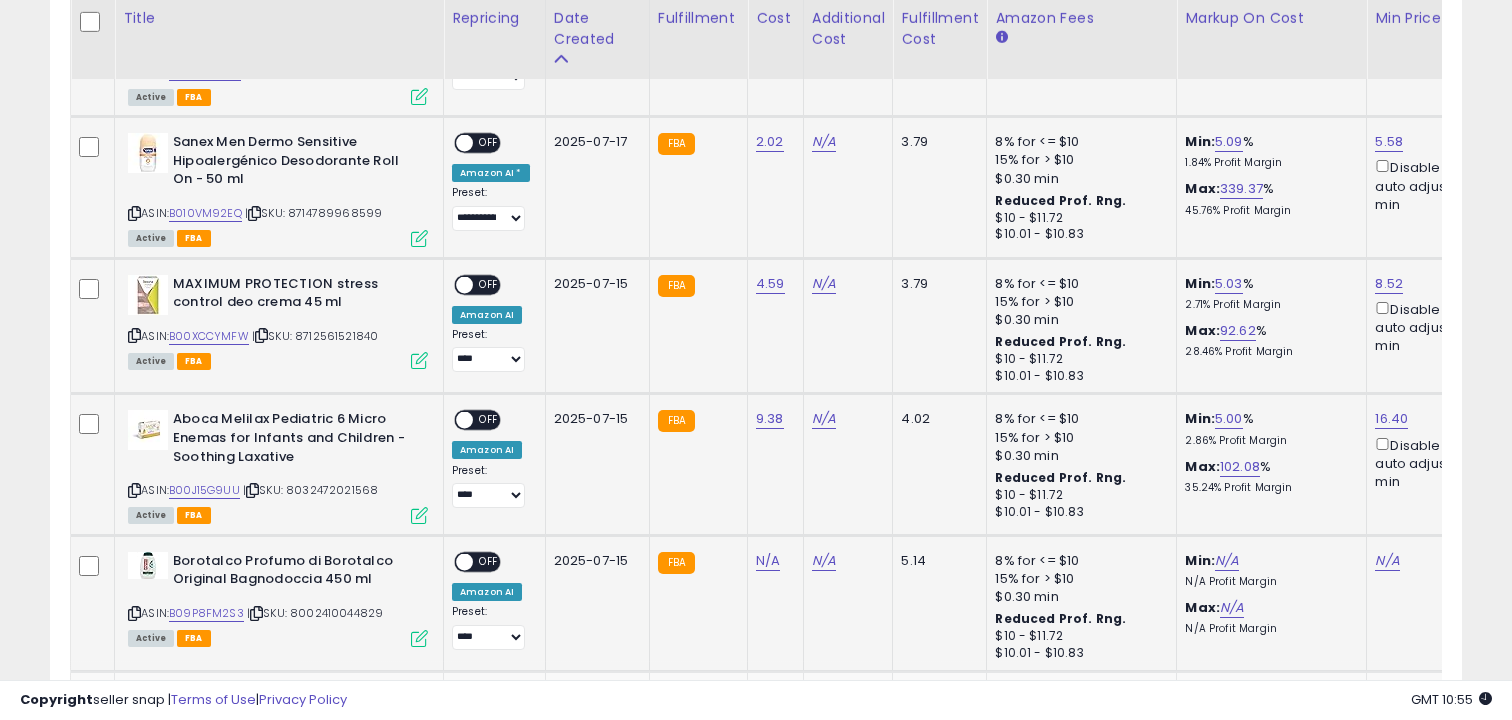 scroll, scrollTop: 2471, scrollLeft: 0, axis: vertical 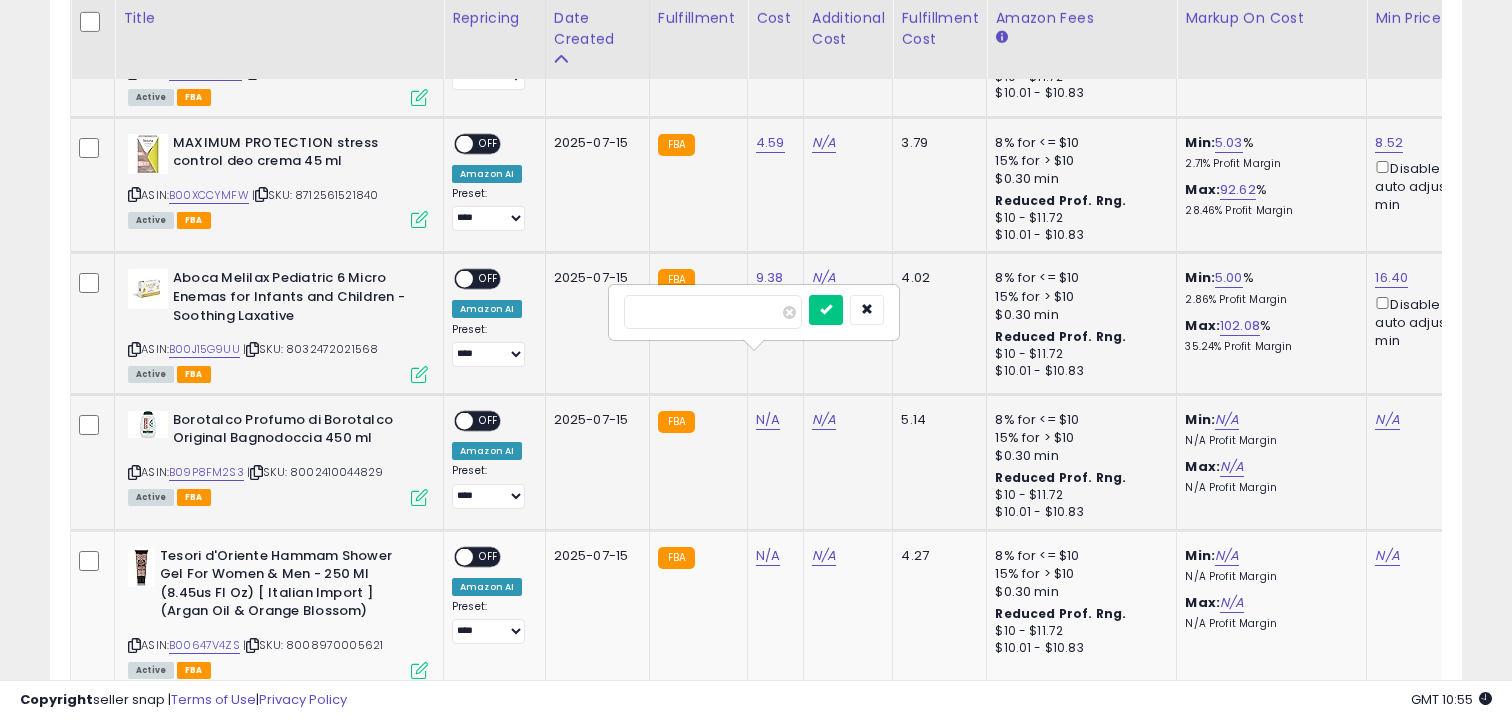 type on "*" 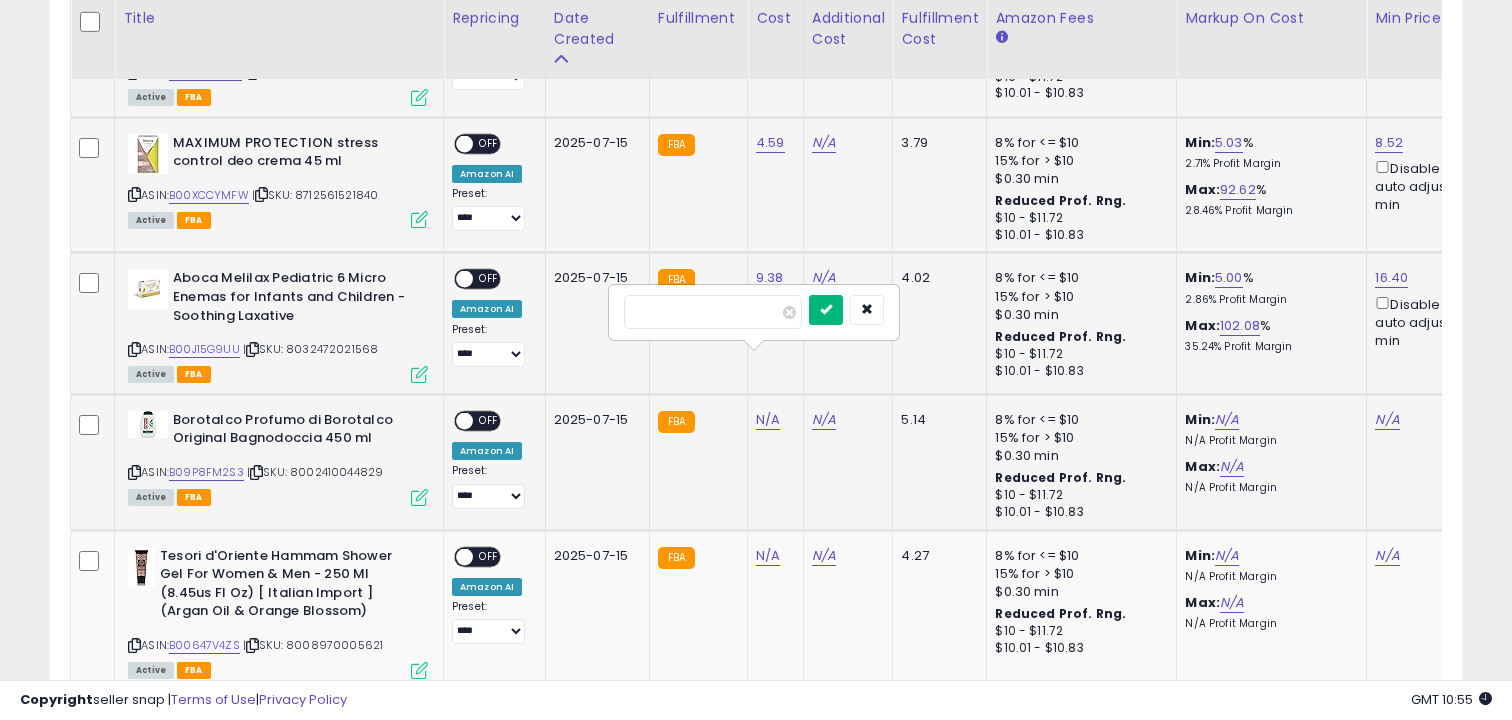 click at bounding box center [826, 309] 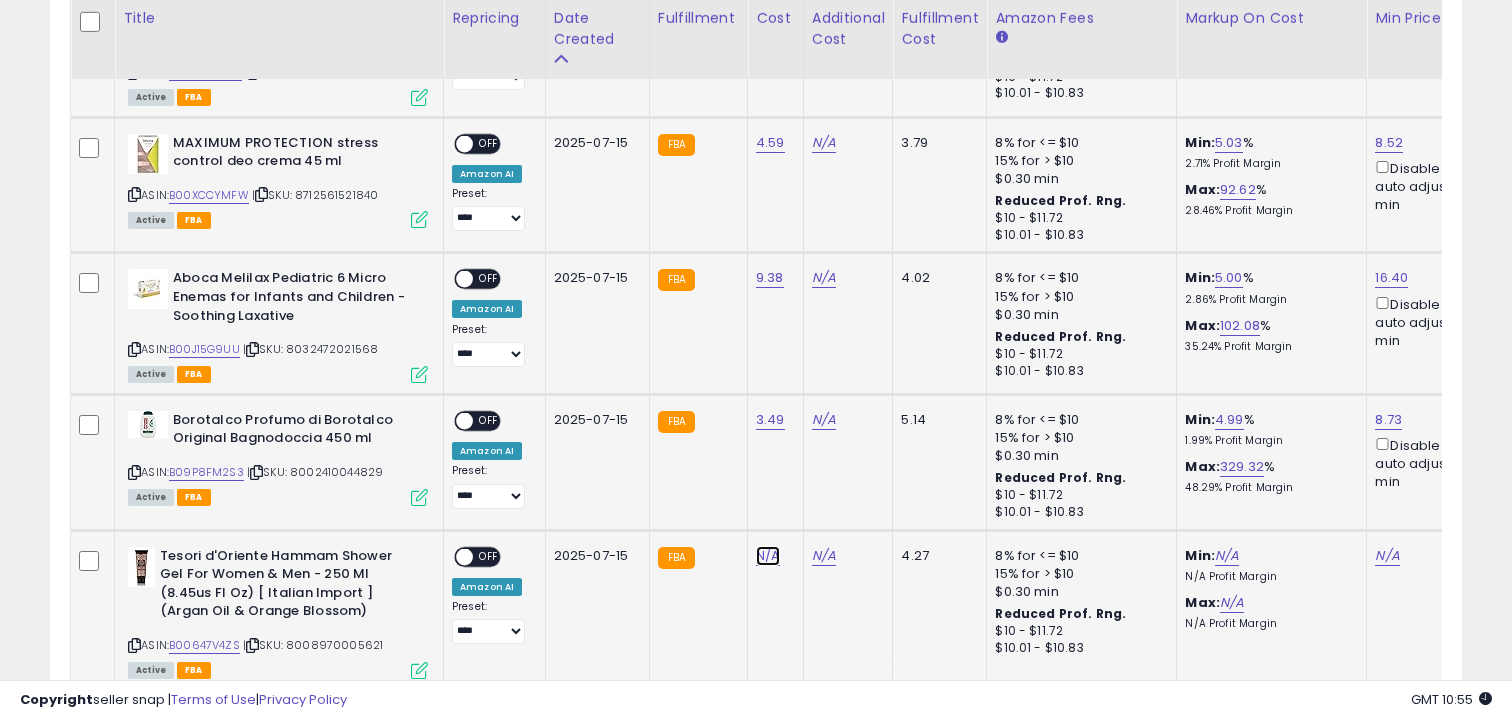 click on "N/A" at bounding box center (768, 556) 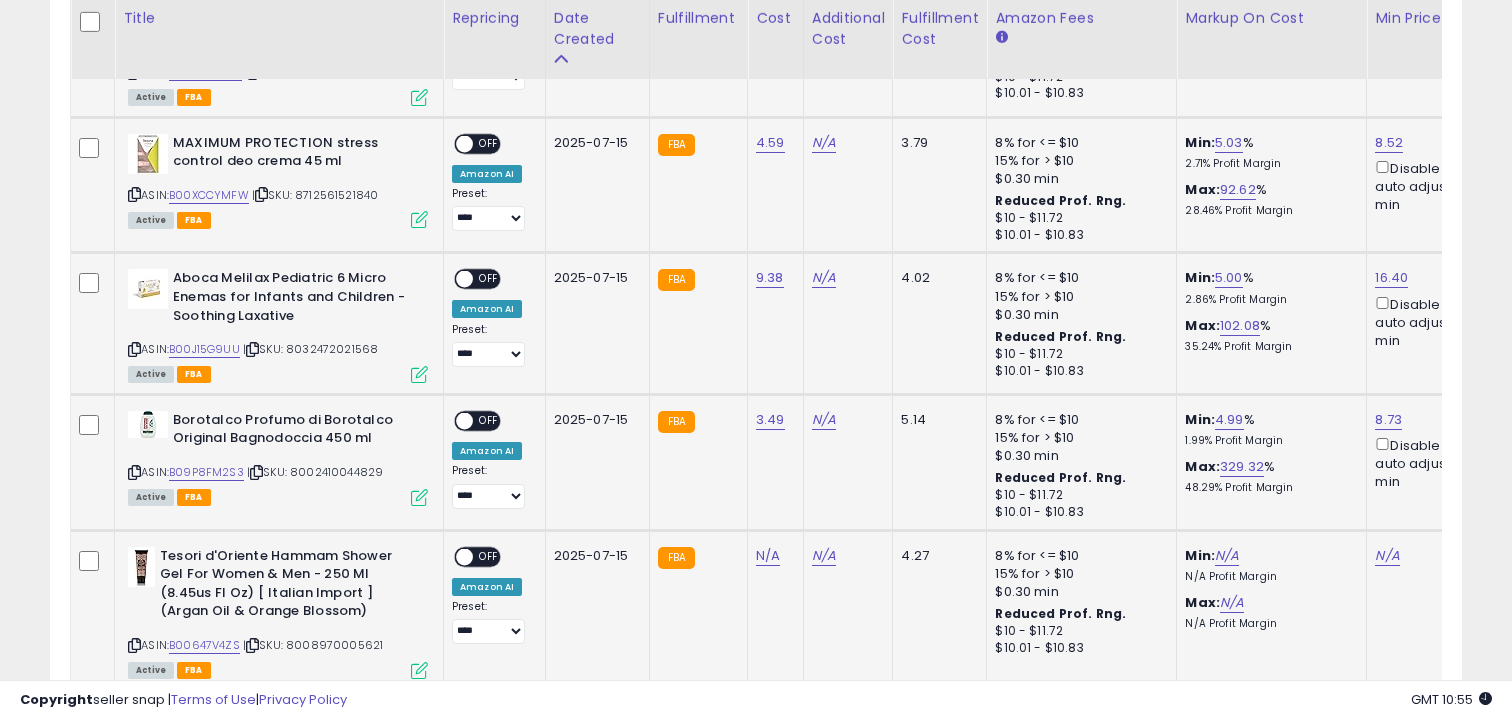 scroll, scrollTop: 2607, scrollLeft: 0, axis: vertical 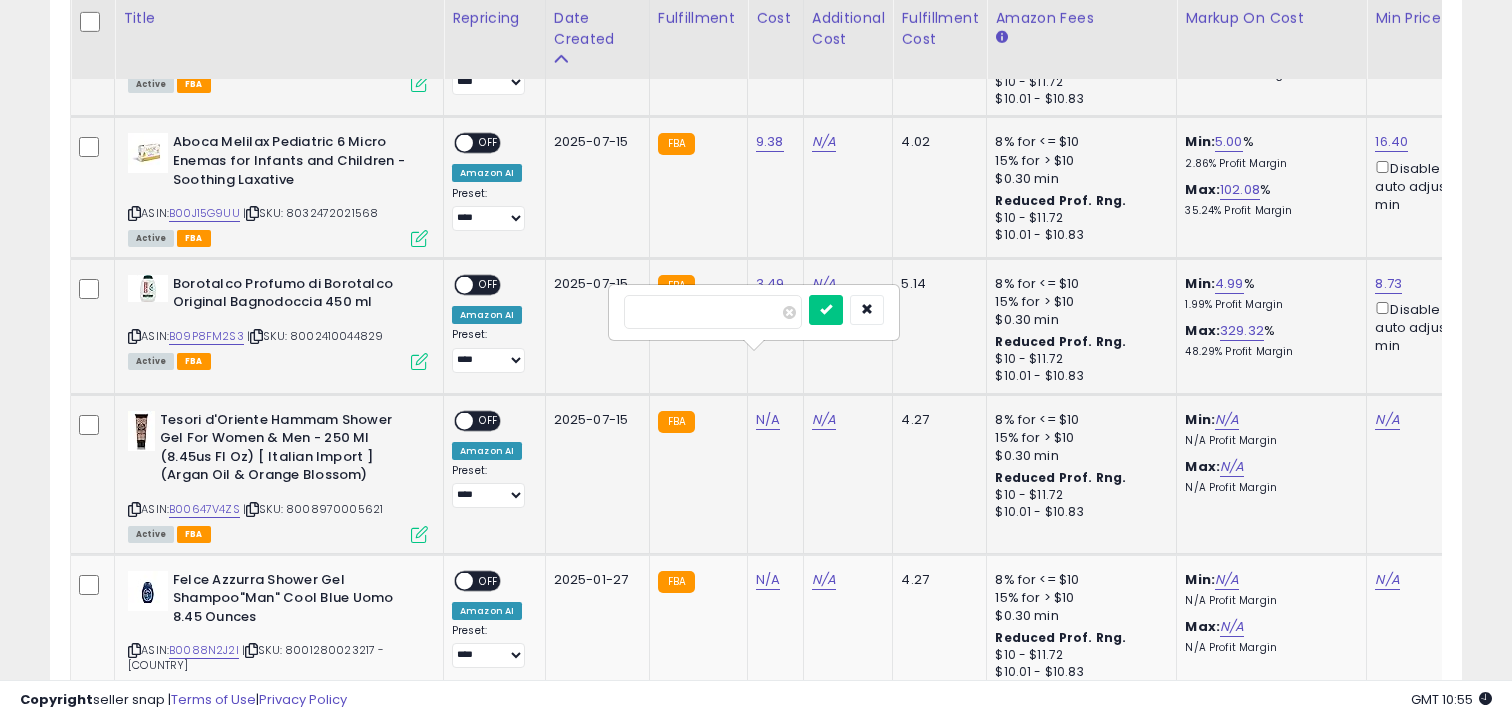 type on "*" 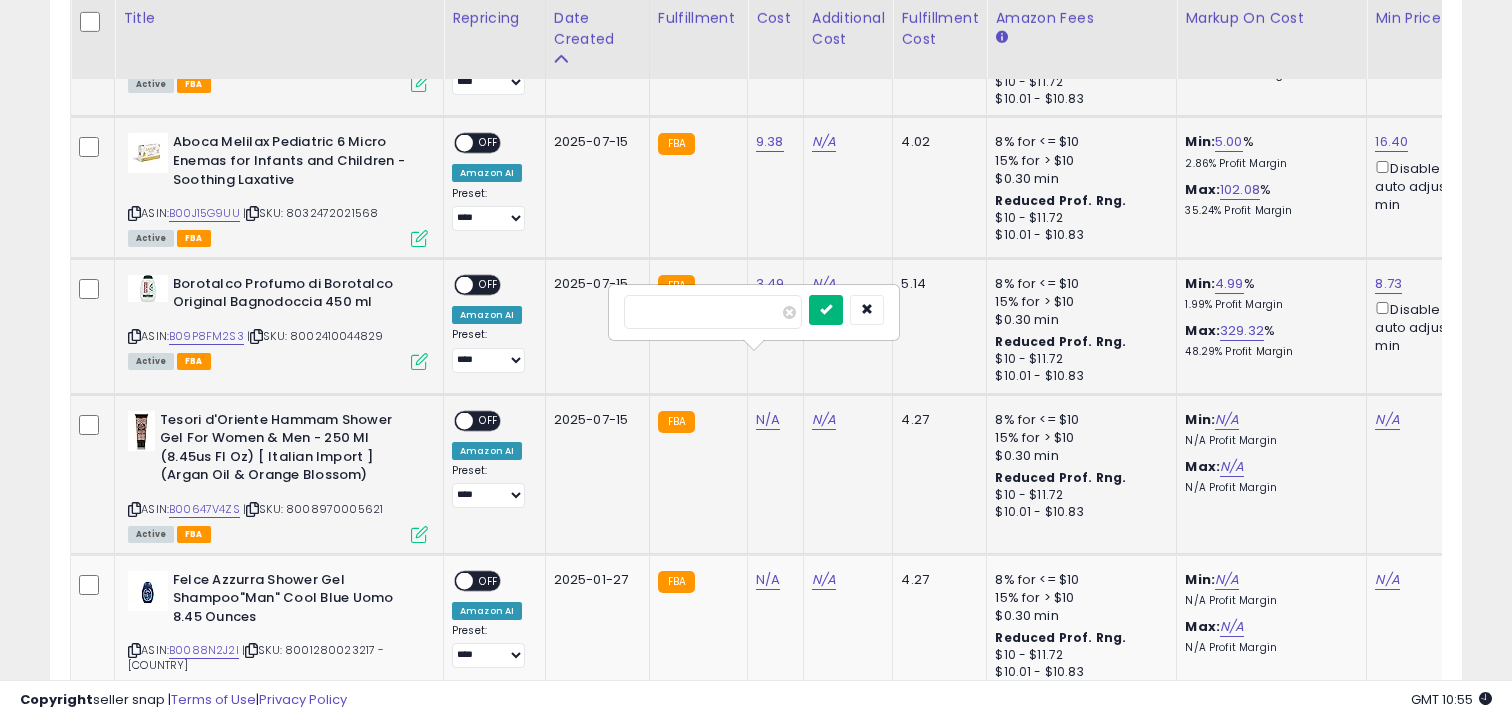 click at bounding box center (826, 309) 